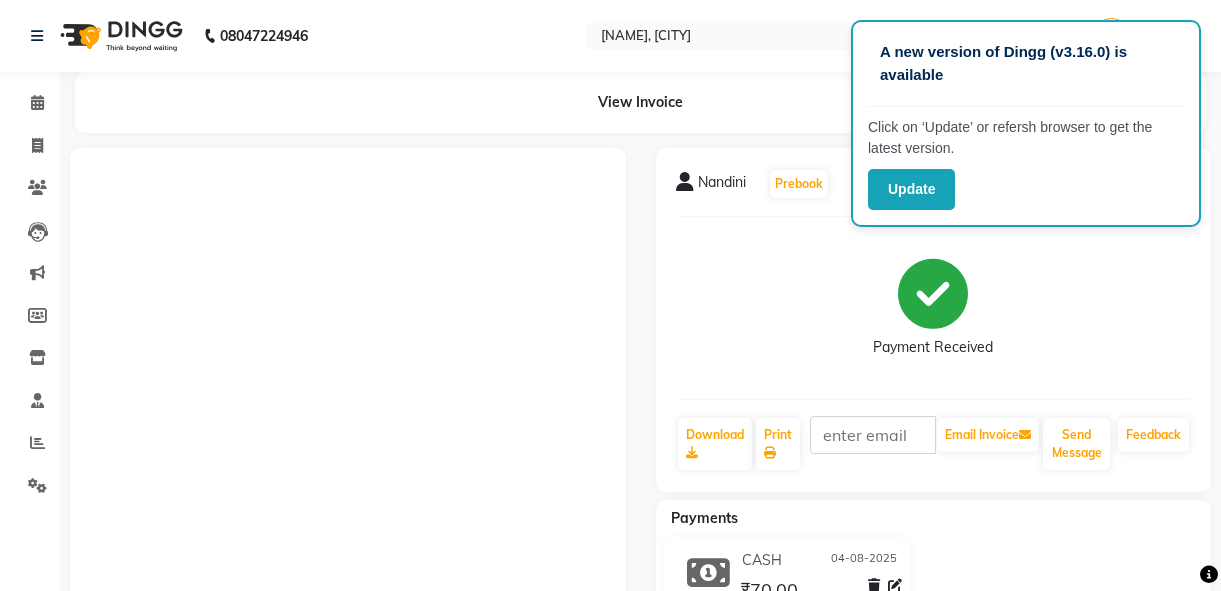 scroll, scrollTop: 0, scrollLeft: 0, axis: both 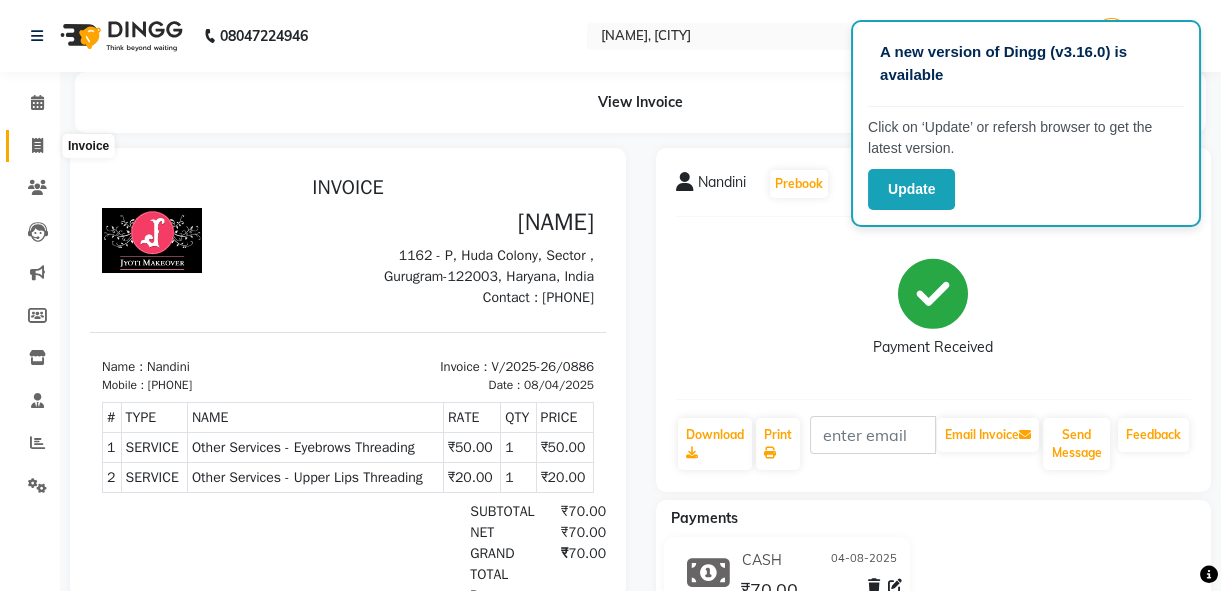 click 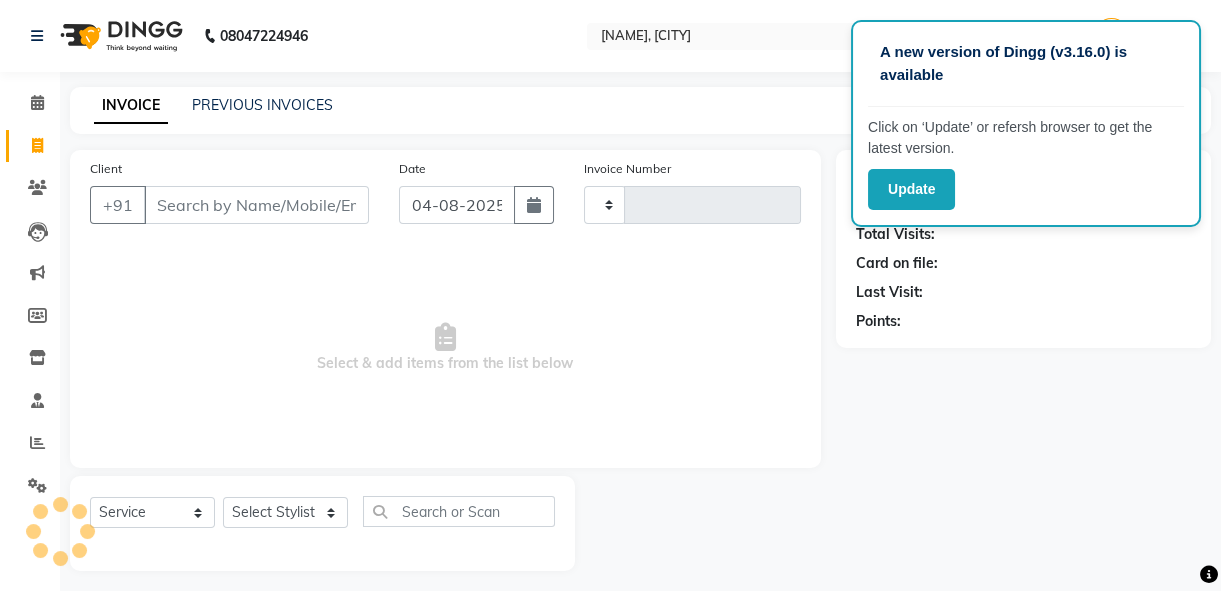 scroll, scrollTop: 10, scrollLeft: 0, axis: vertical 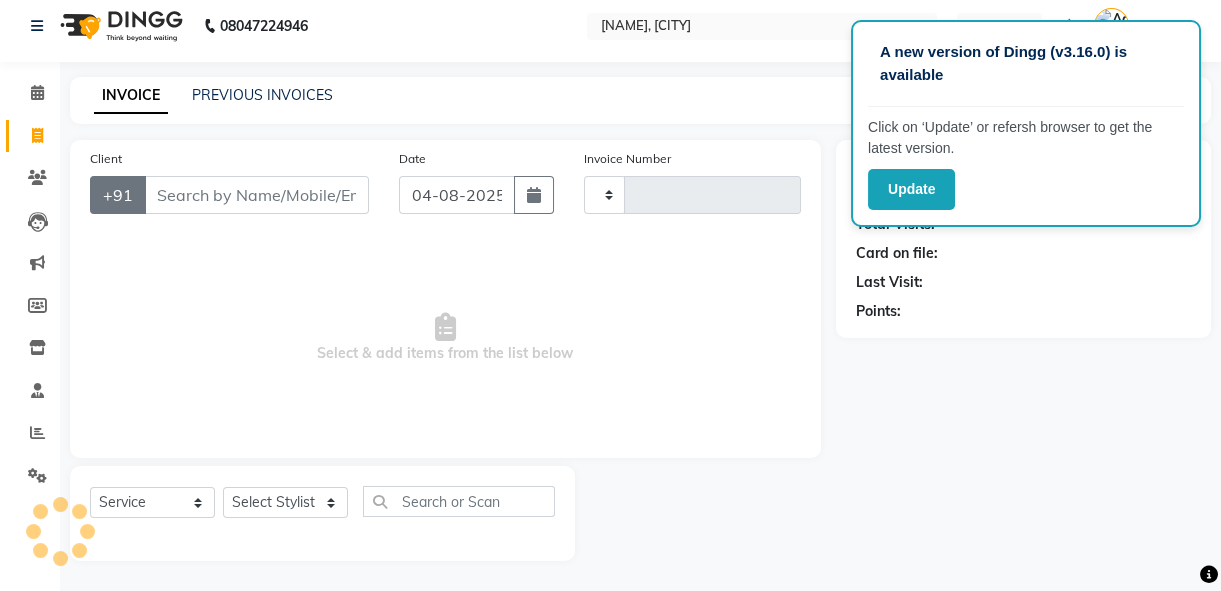 type on "0887" 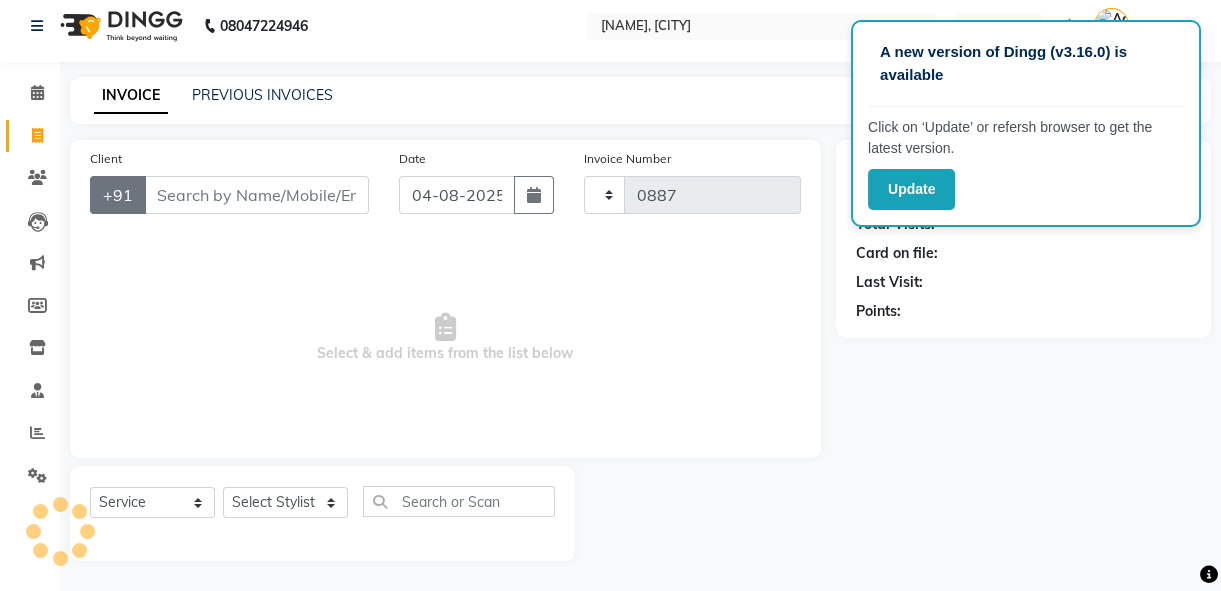 select on "679" 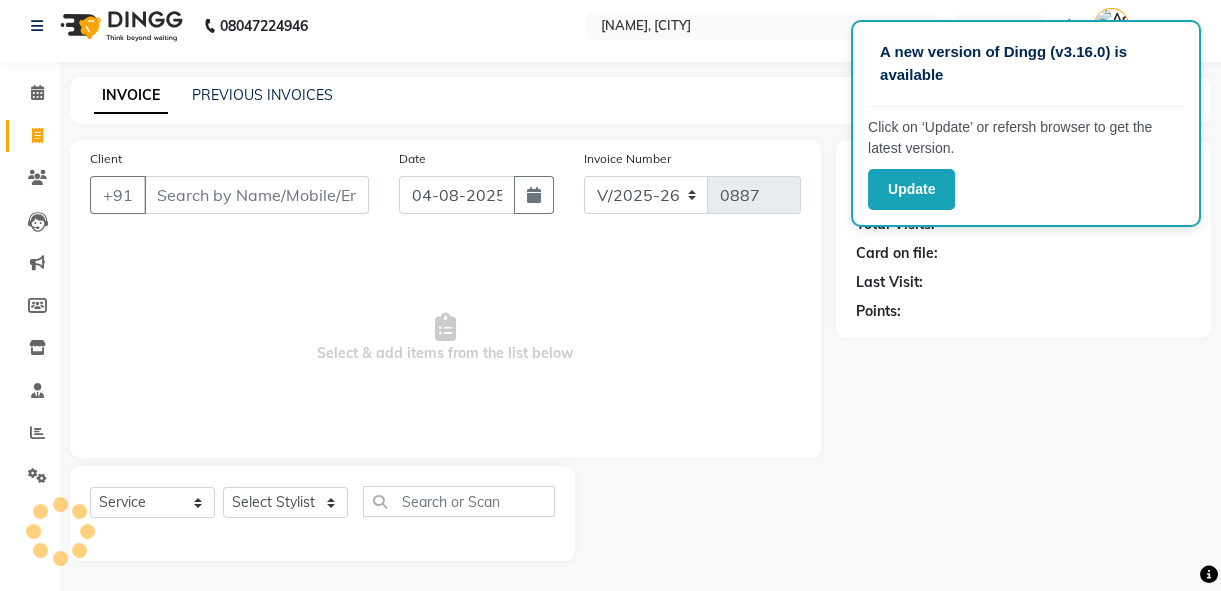 click on "Client" at bounding box center [256, 195] 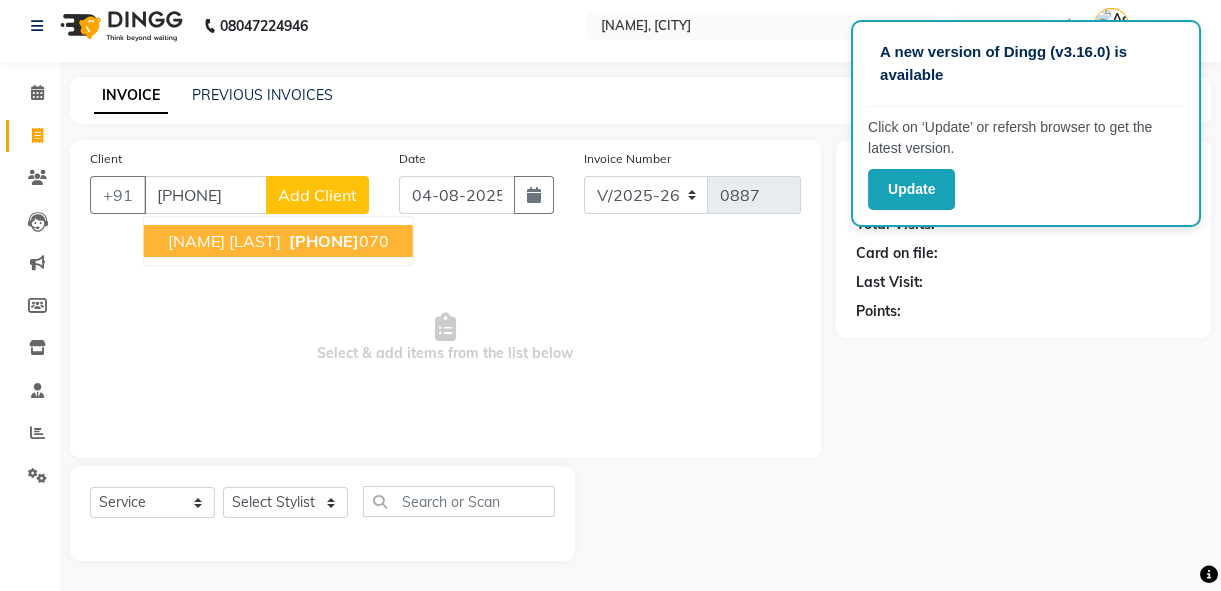 click on "[NAME] [LAST]" at bounding box center [224, 241] 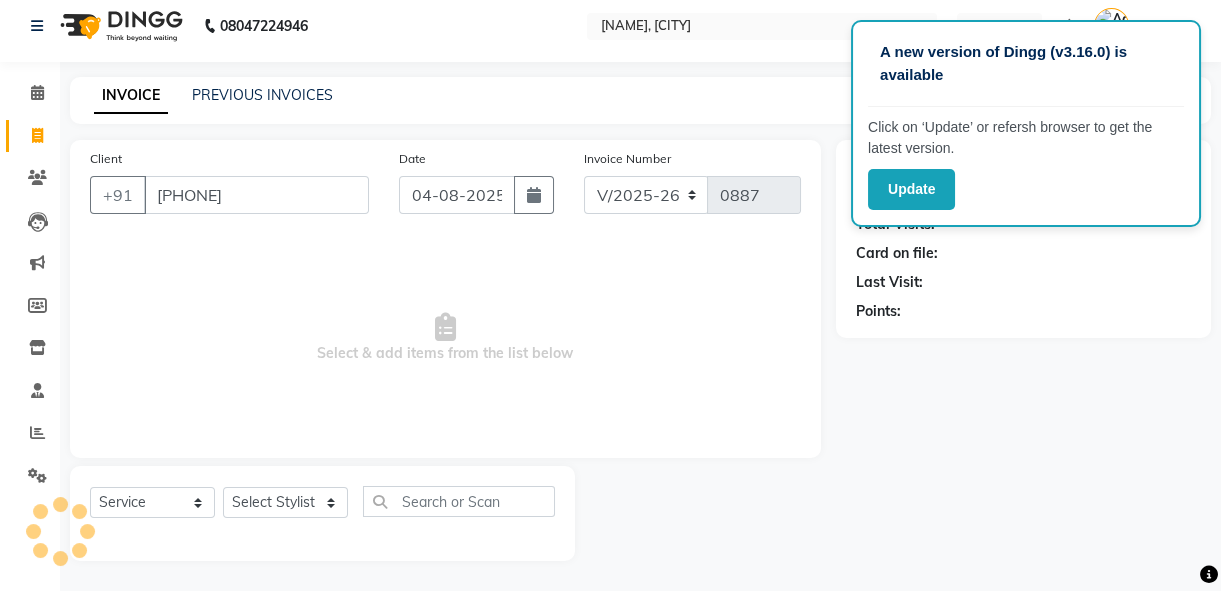 type on "[PHONE]" 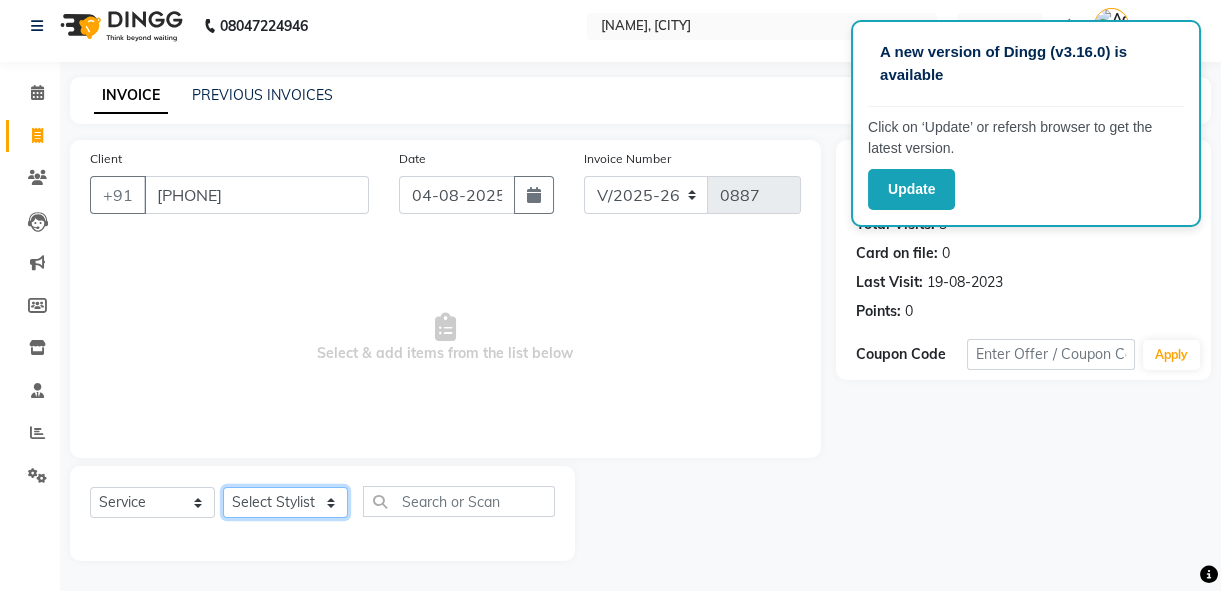 click on "Client [NAME] (Hair Dresser) [NAME] [NAME] [NAME] [NAME]" 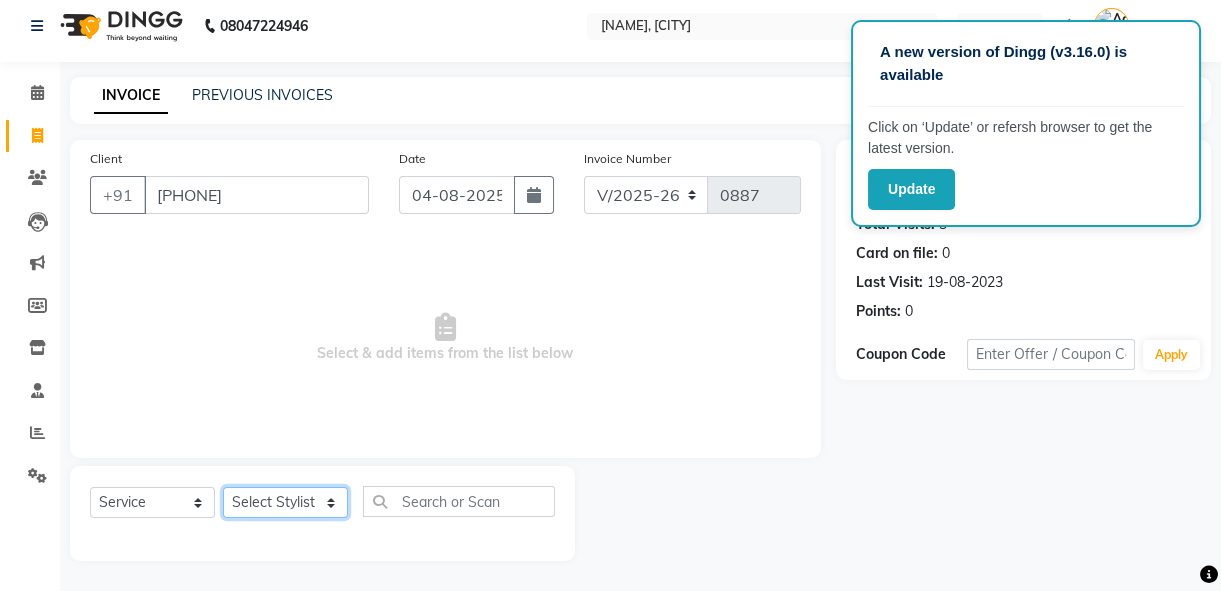 select on "15789" 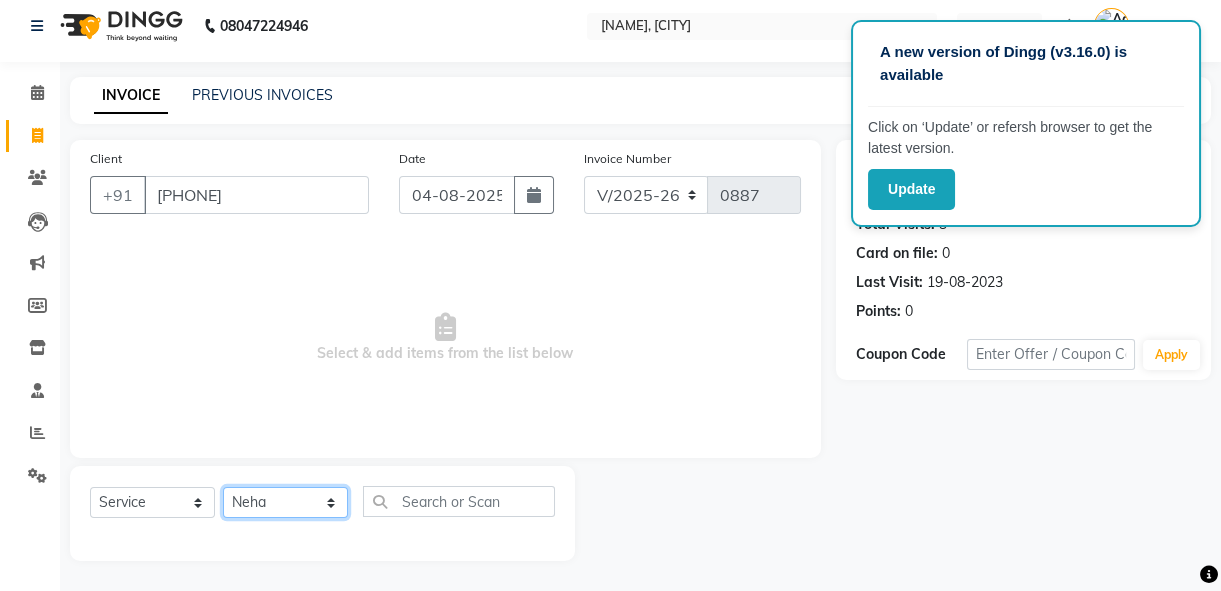 click on "Client [NAME] (Hair Dresser) [NAME] [NAME] [NAME] [NAME]" 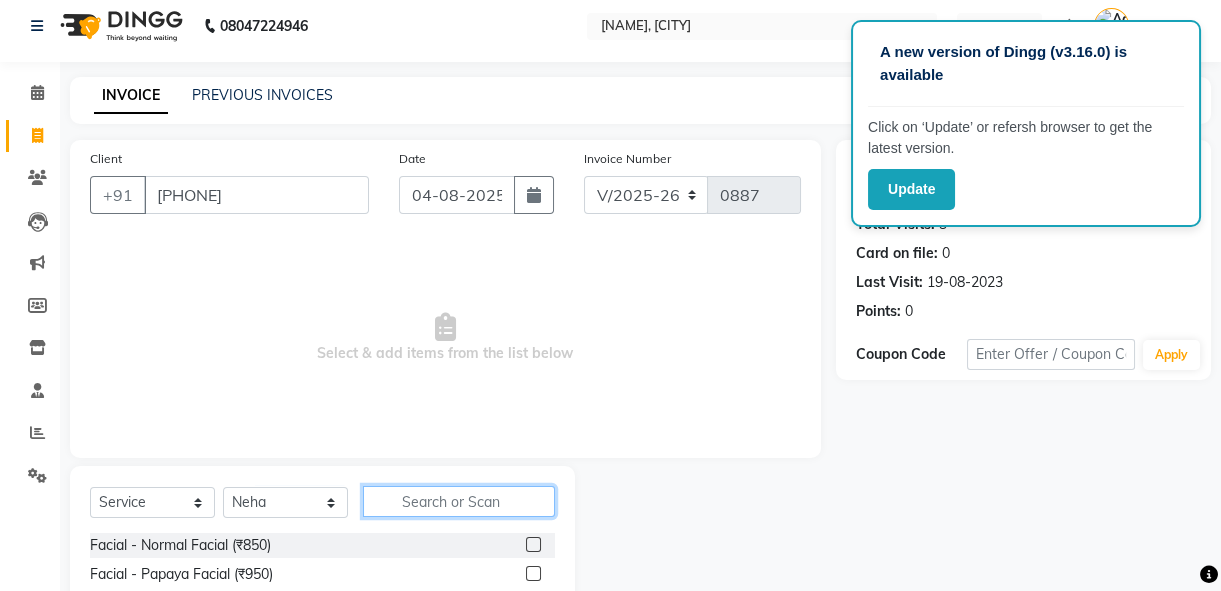 click 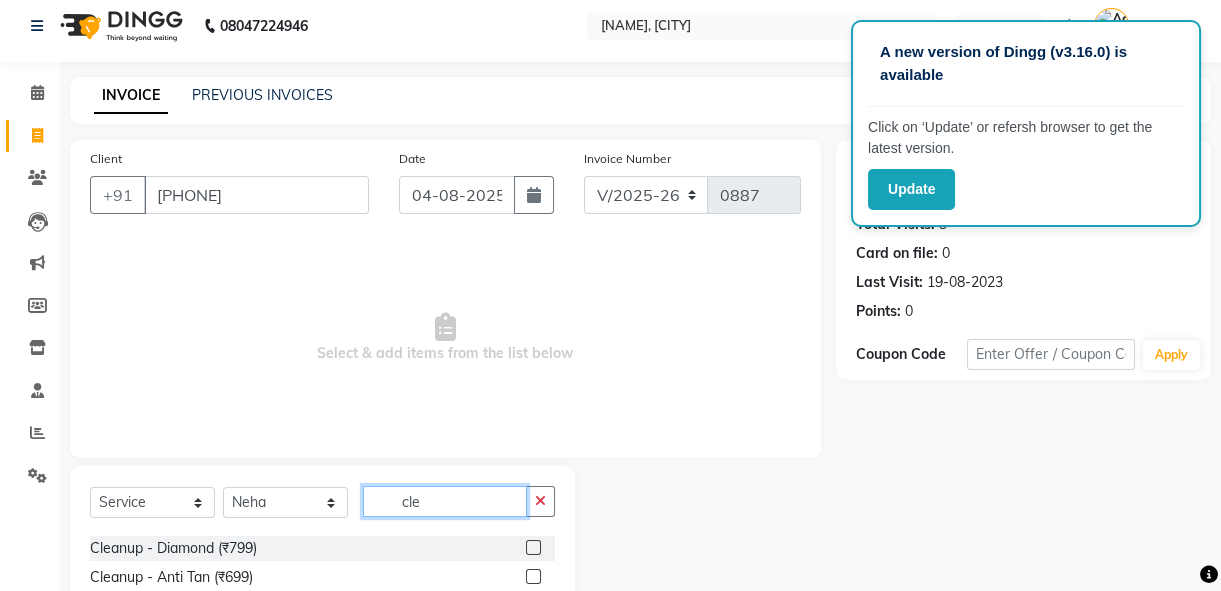 scroll, scrollTop: 119, scrollLeft: 0, axis: vertical 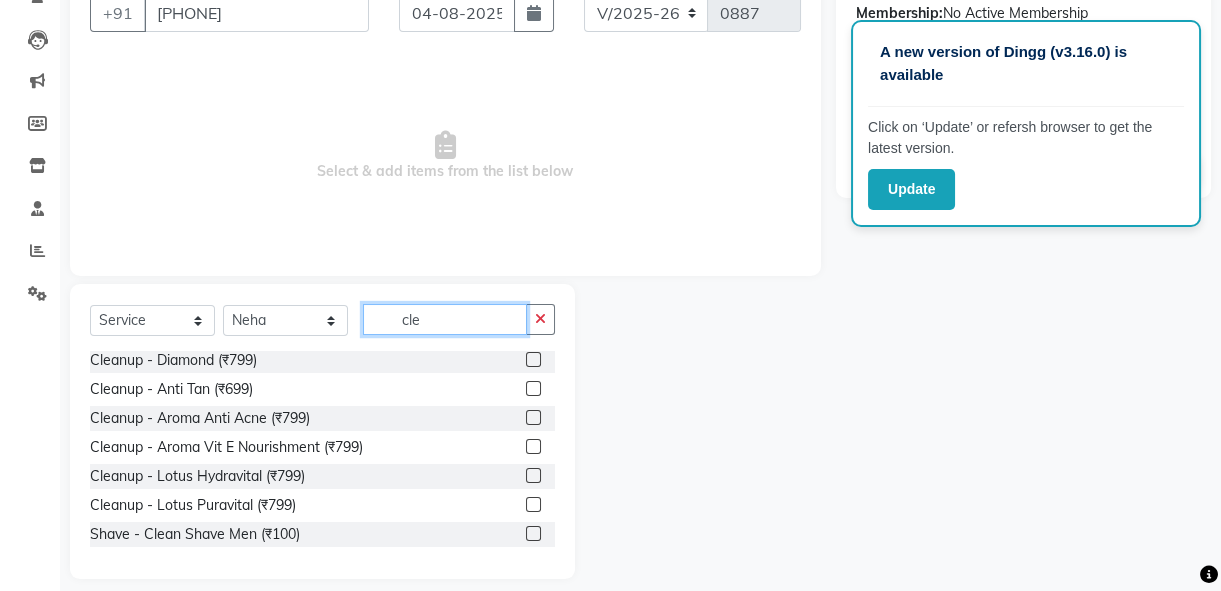 type on "cle" 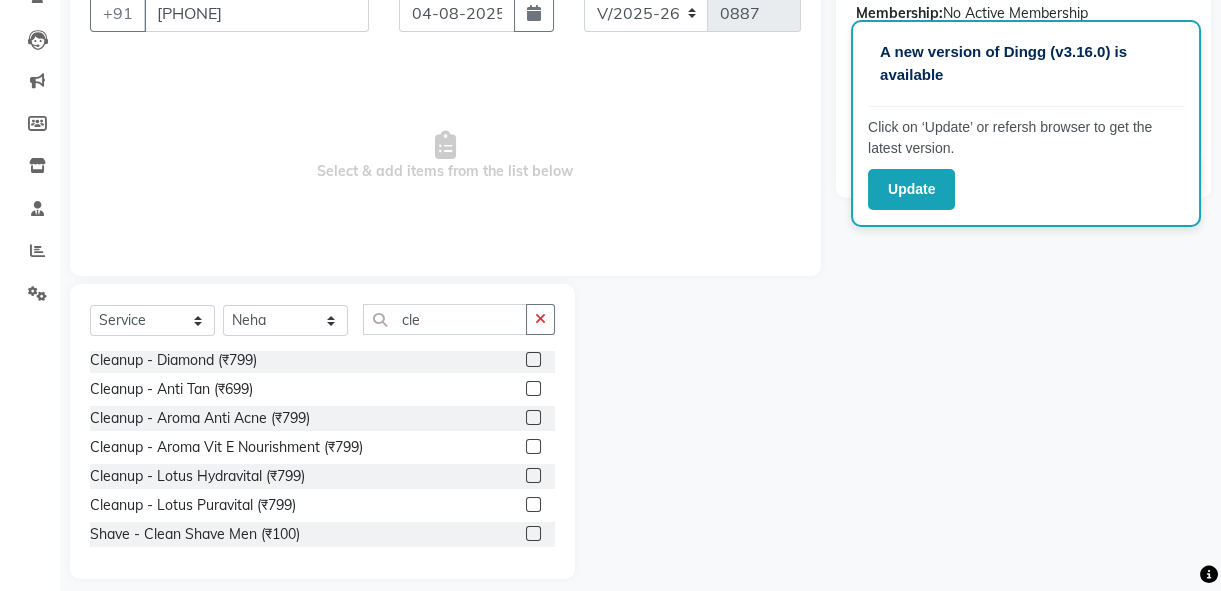 drag, startPoint x: 521, startPoint y: 475, endPoint x: 529, endPoint y: 435, distance: 40.792156 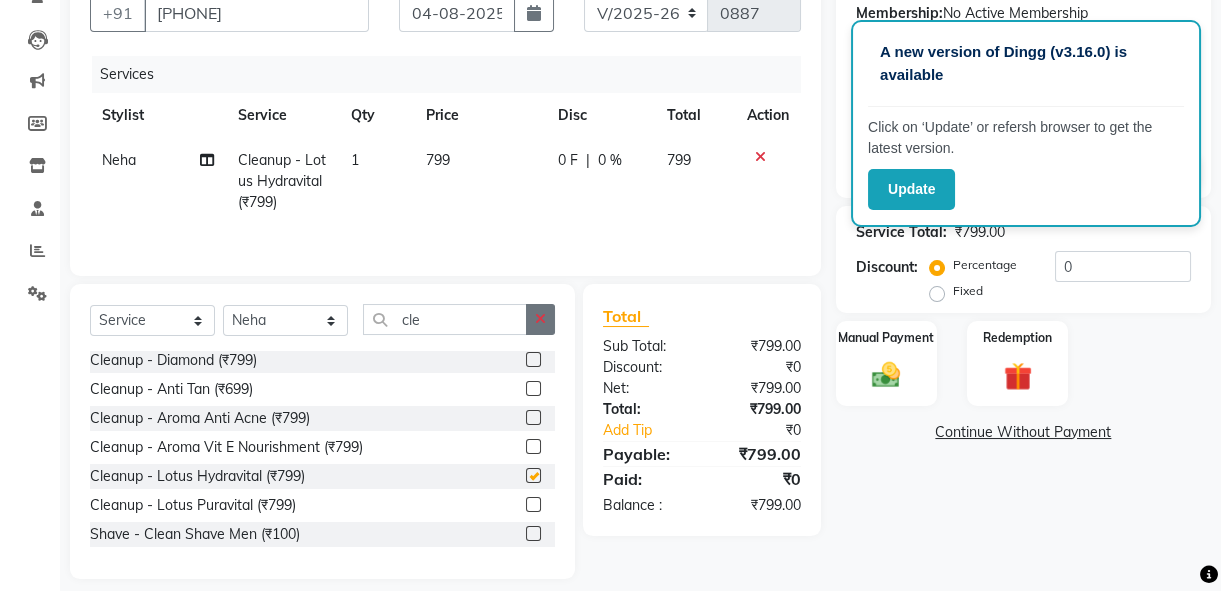 checkbox on "false" 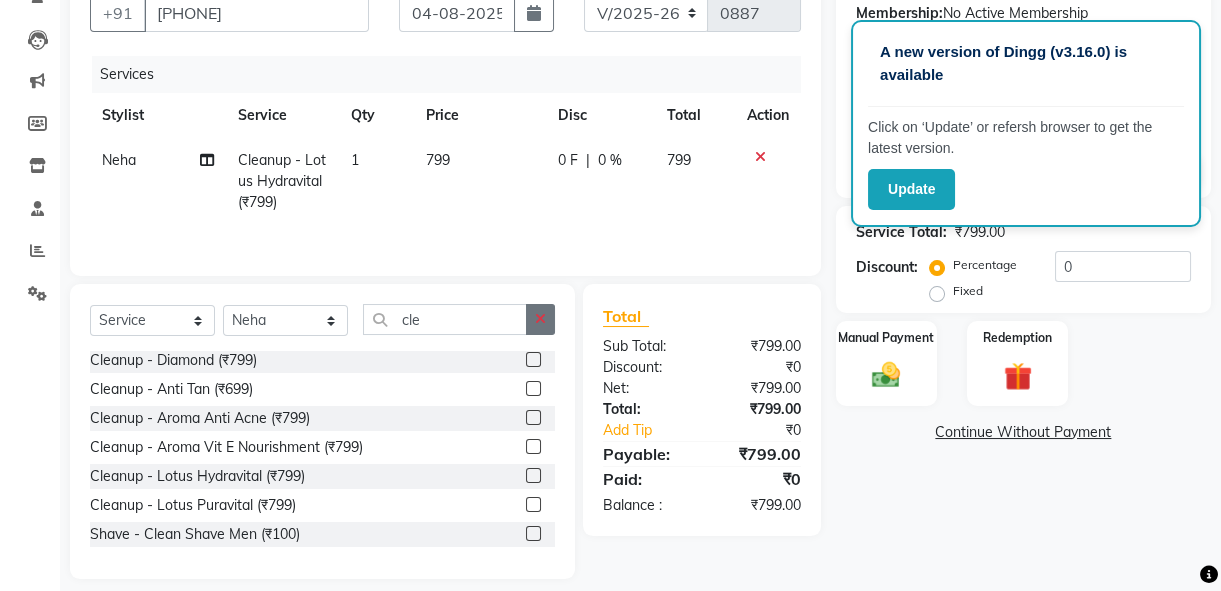 click 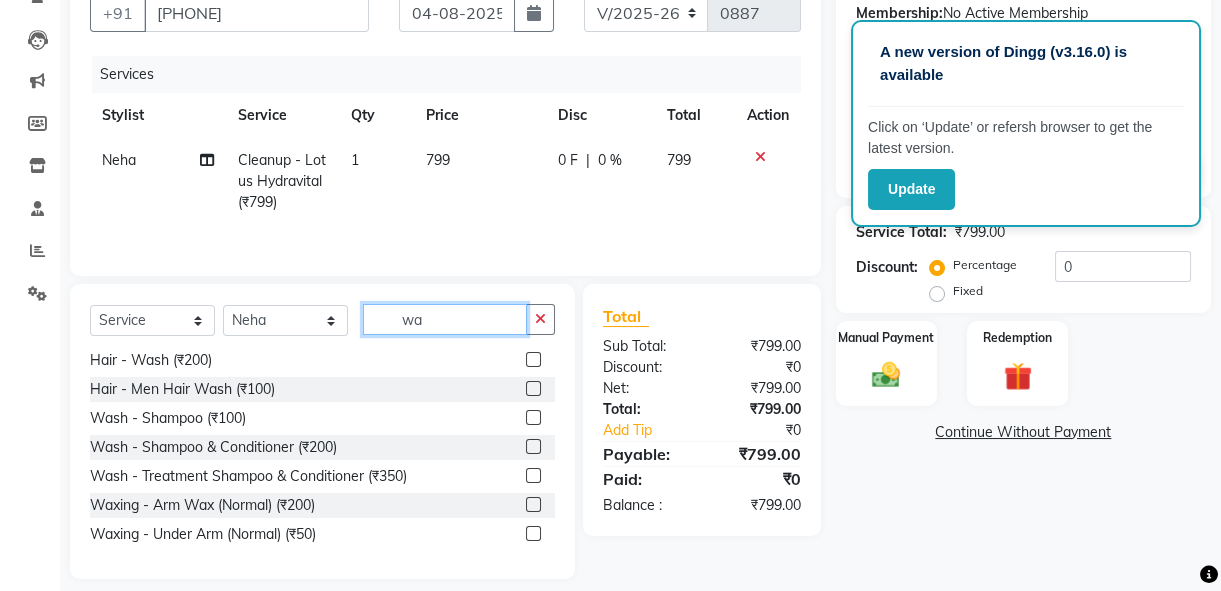 type on "w" 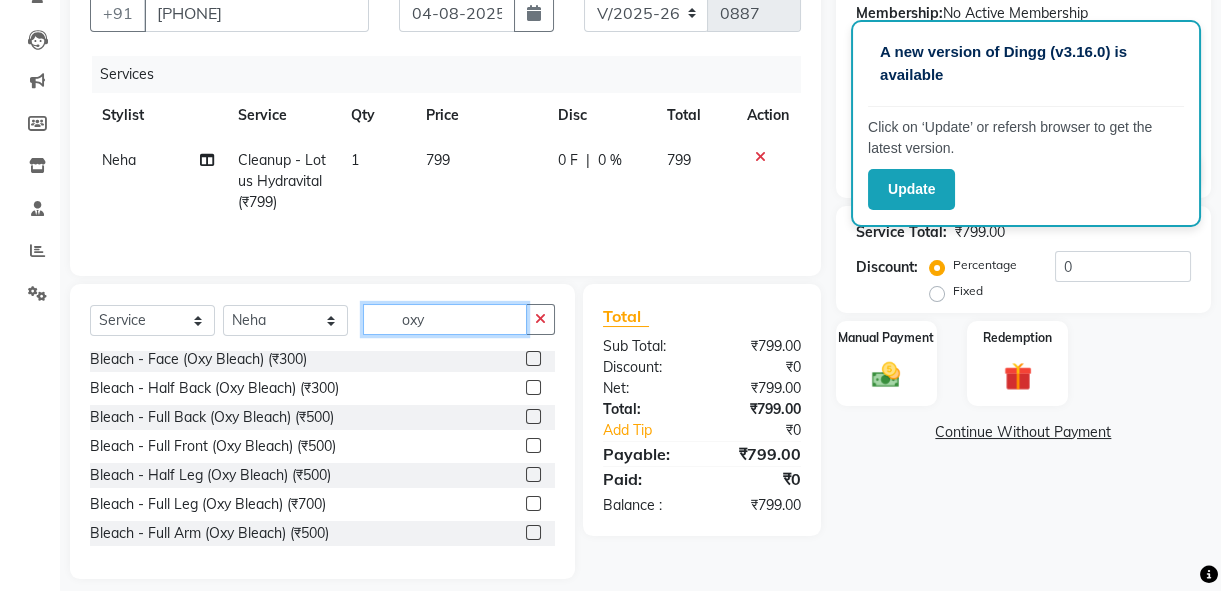 scroll, scrollTop: 0, scrollLeft: 0, axis: both 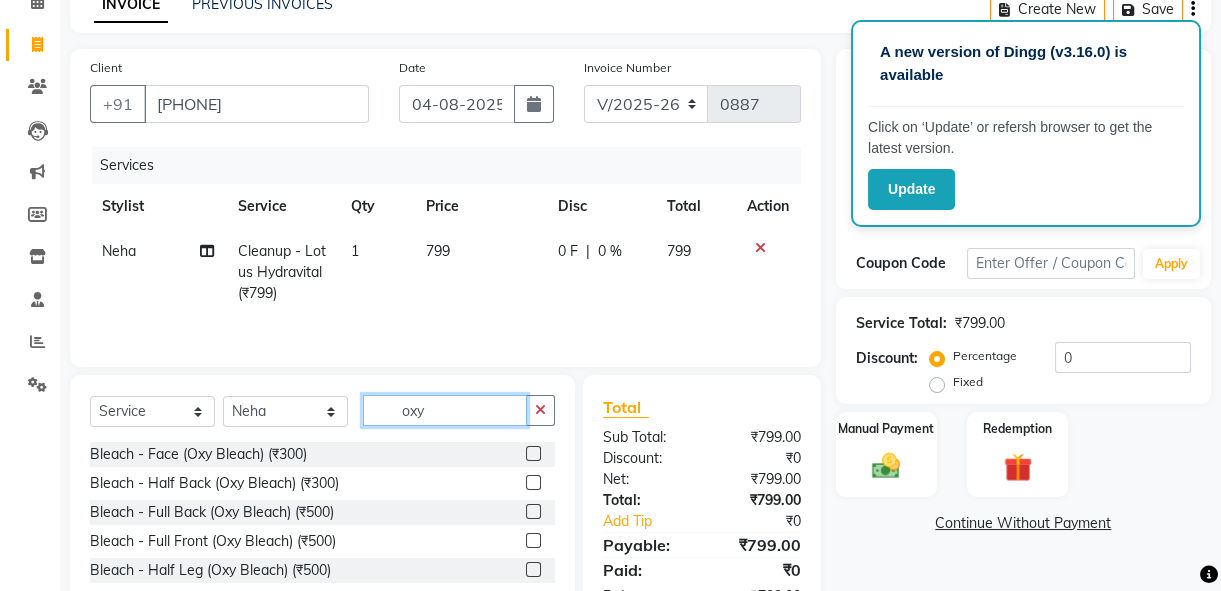 type on "oxy" 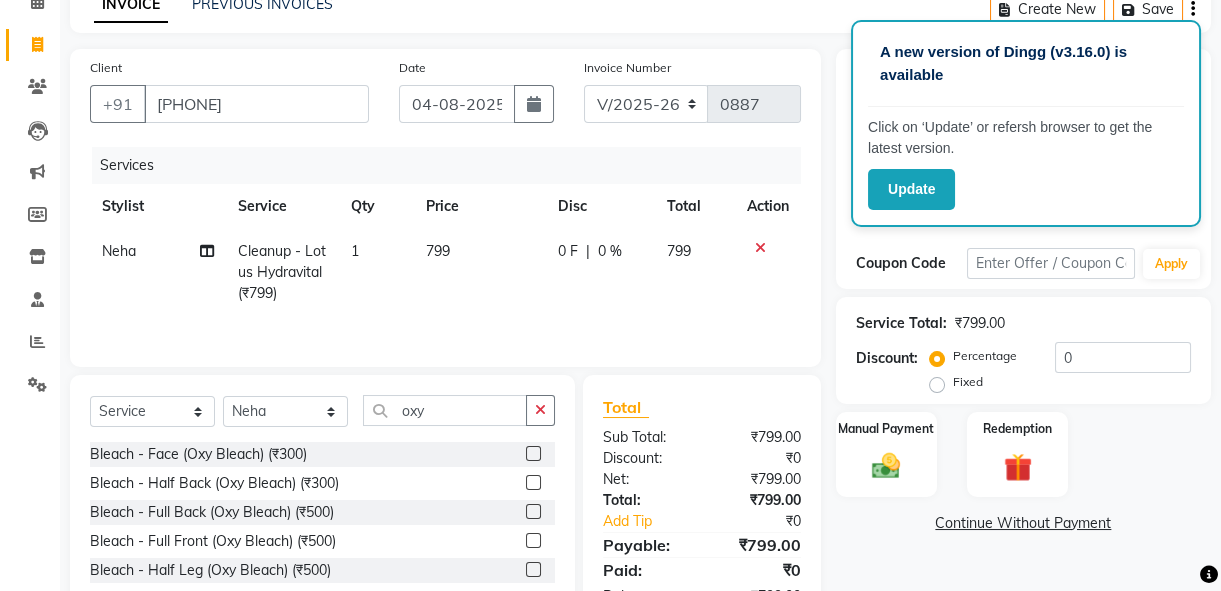 click 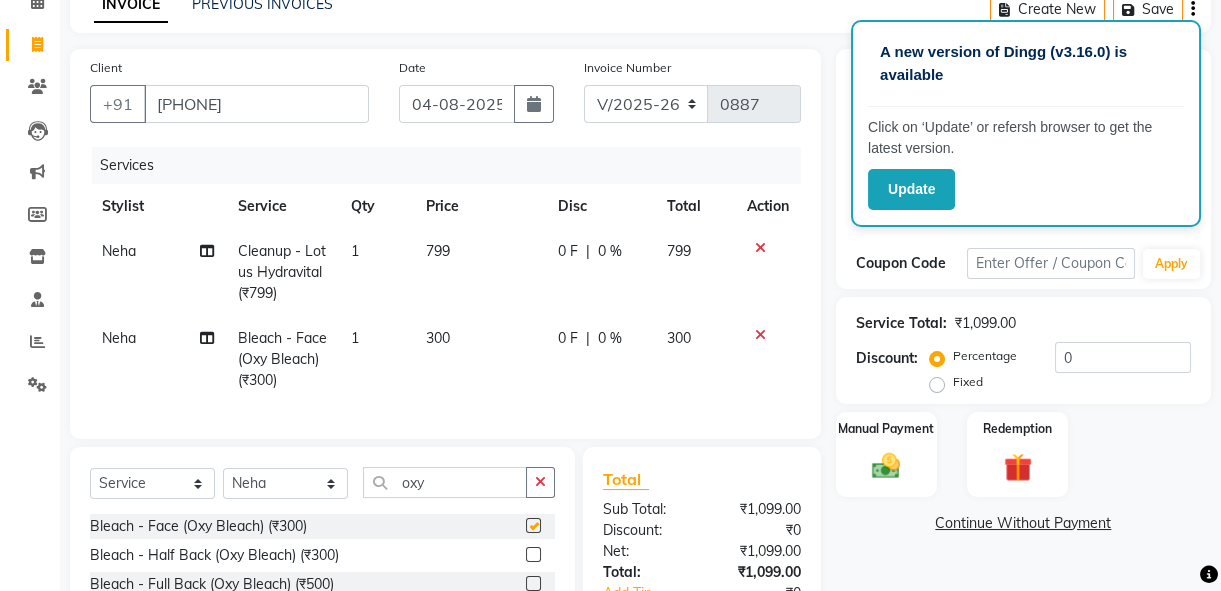 checkbox on "false" 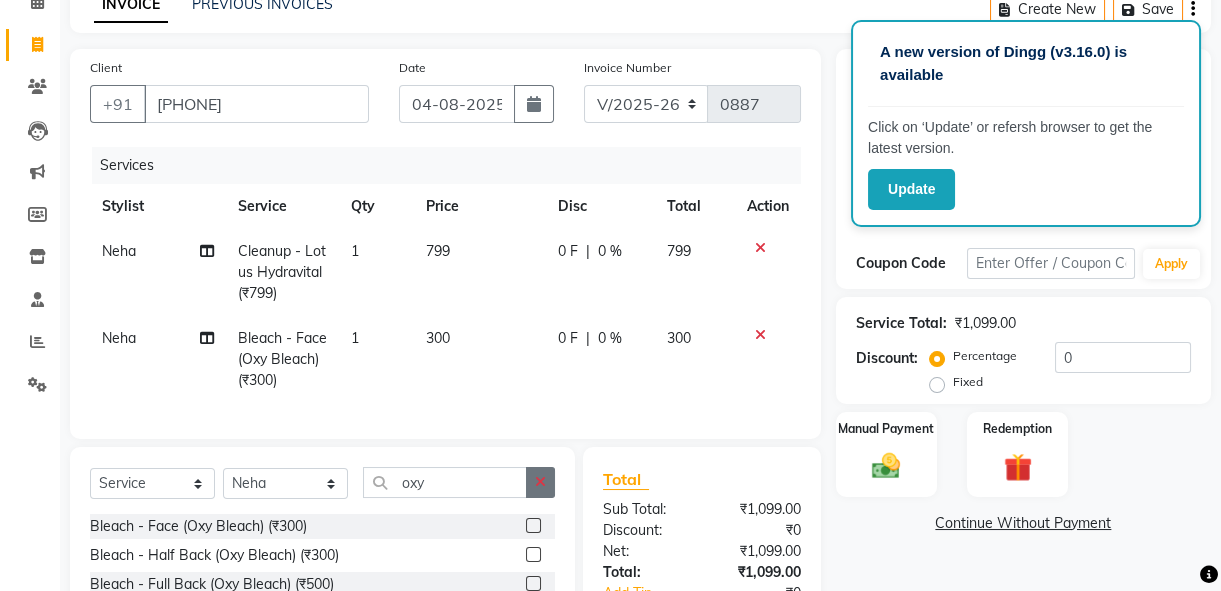 click 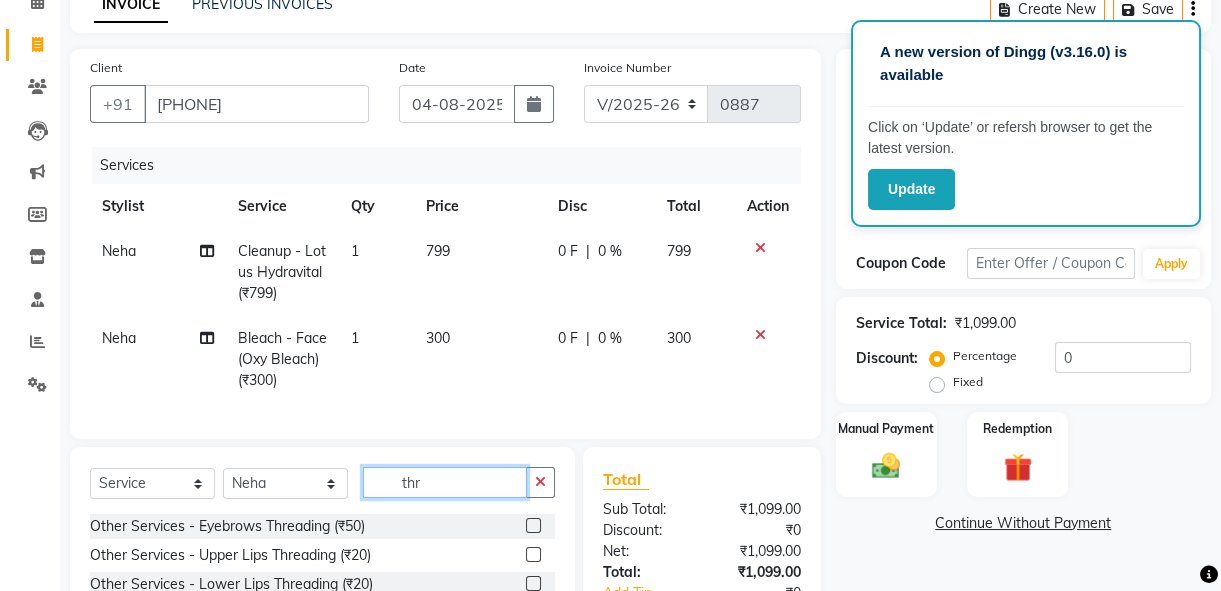 type on "thr" 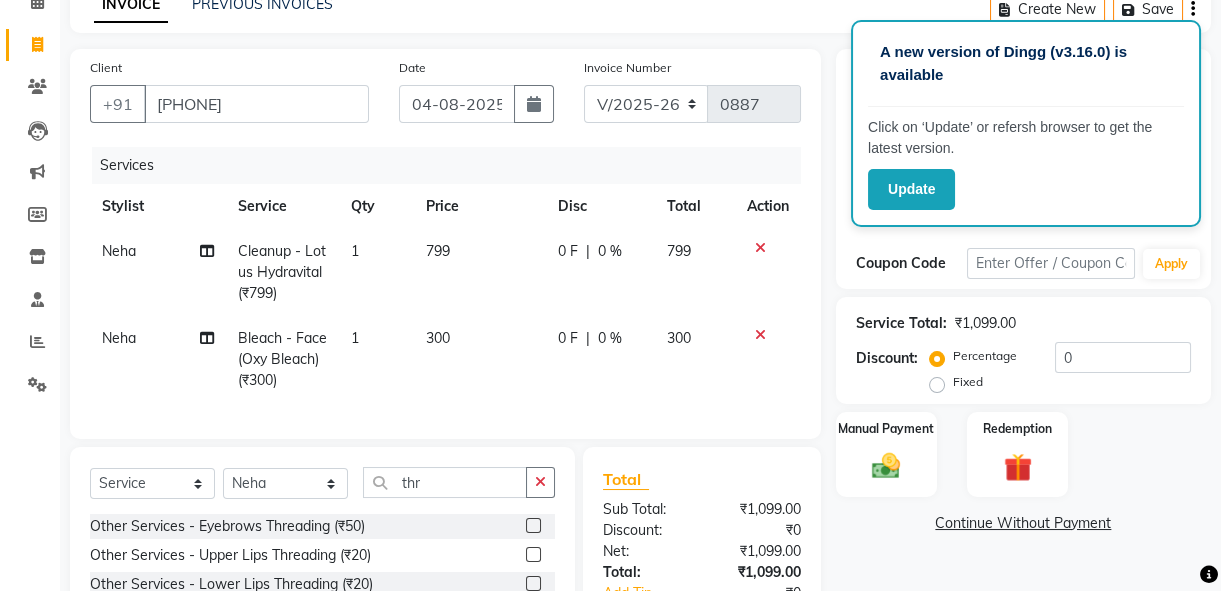 click 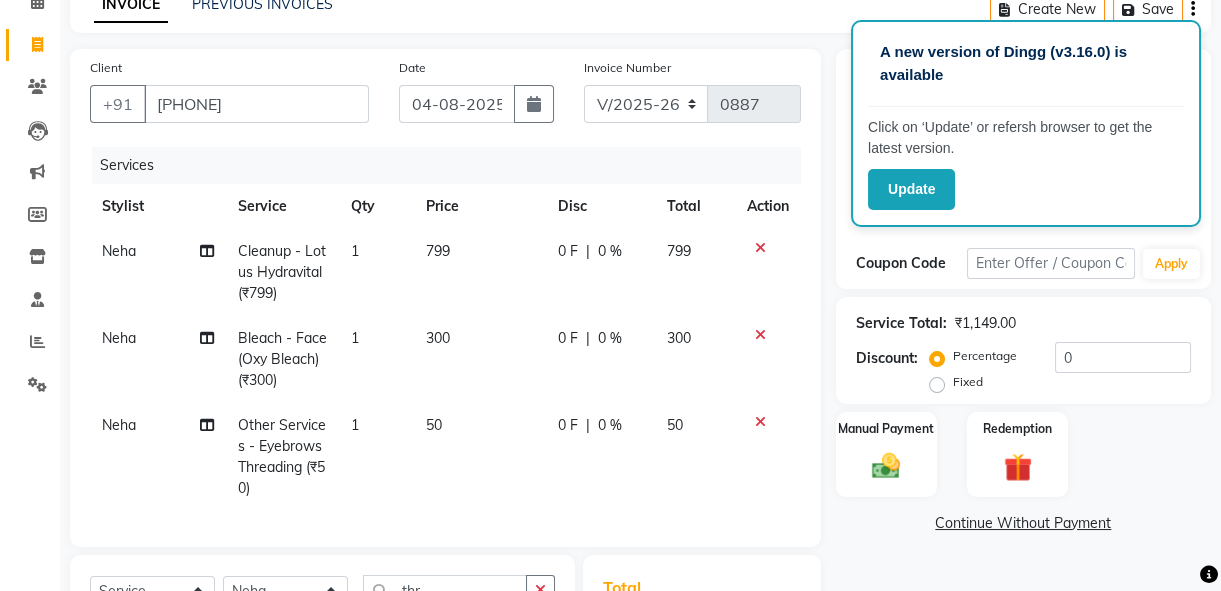 checkbox on "false" 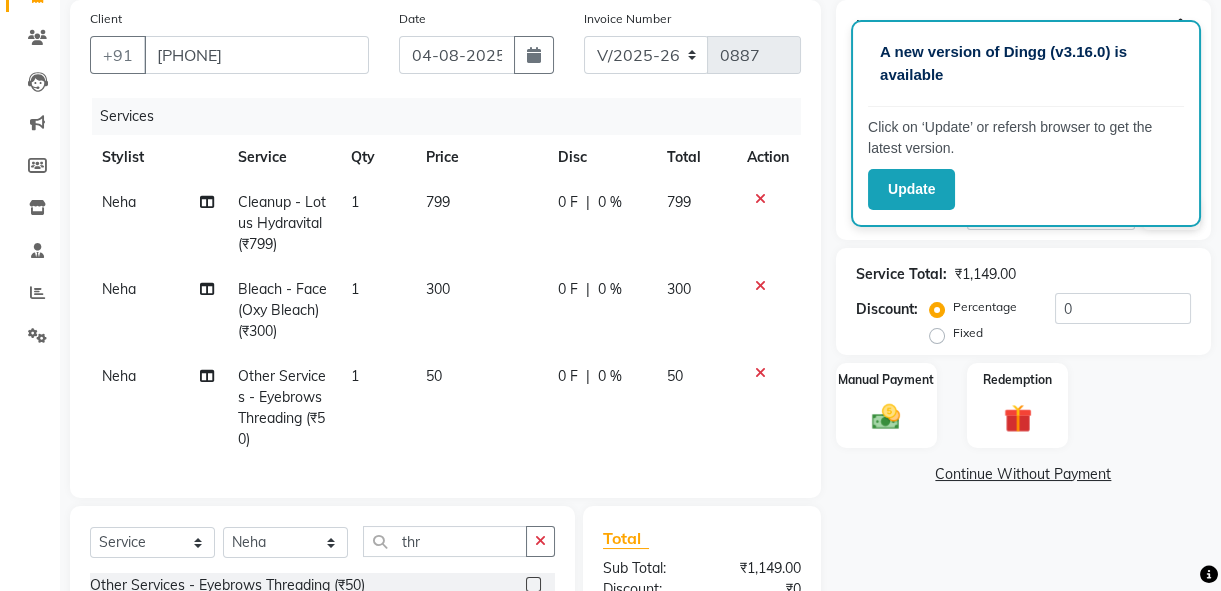scroll, scrollTop: 192, scrollLeft: 0, axis: vertical 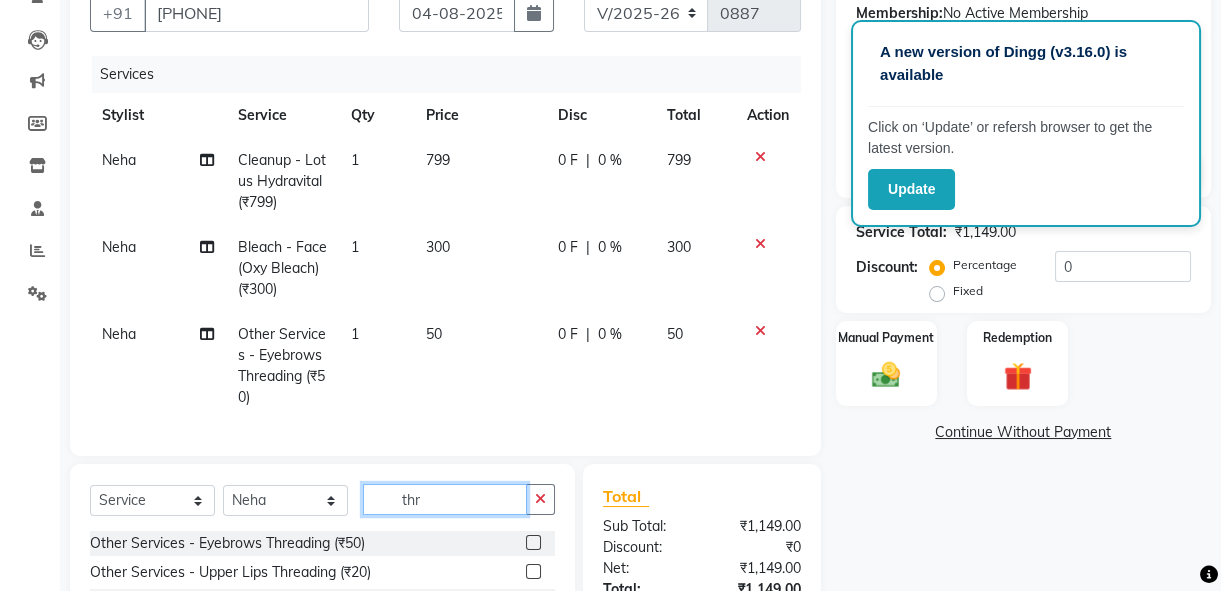 click on "thr" 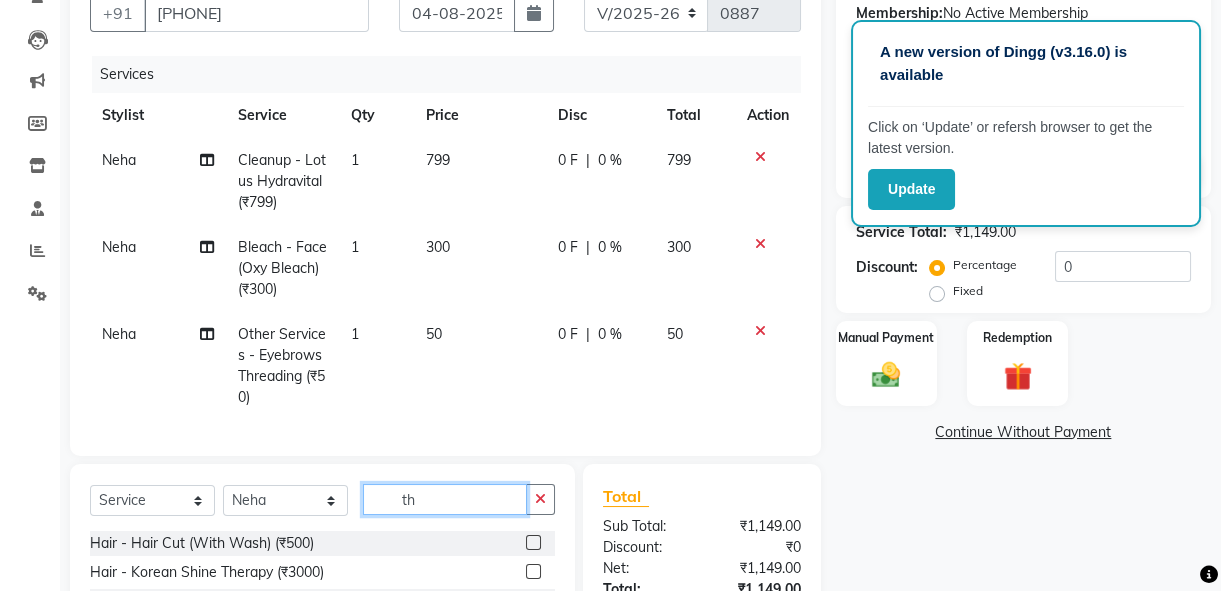 type on "t" 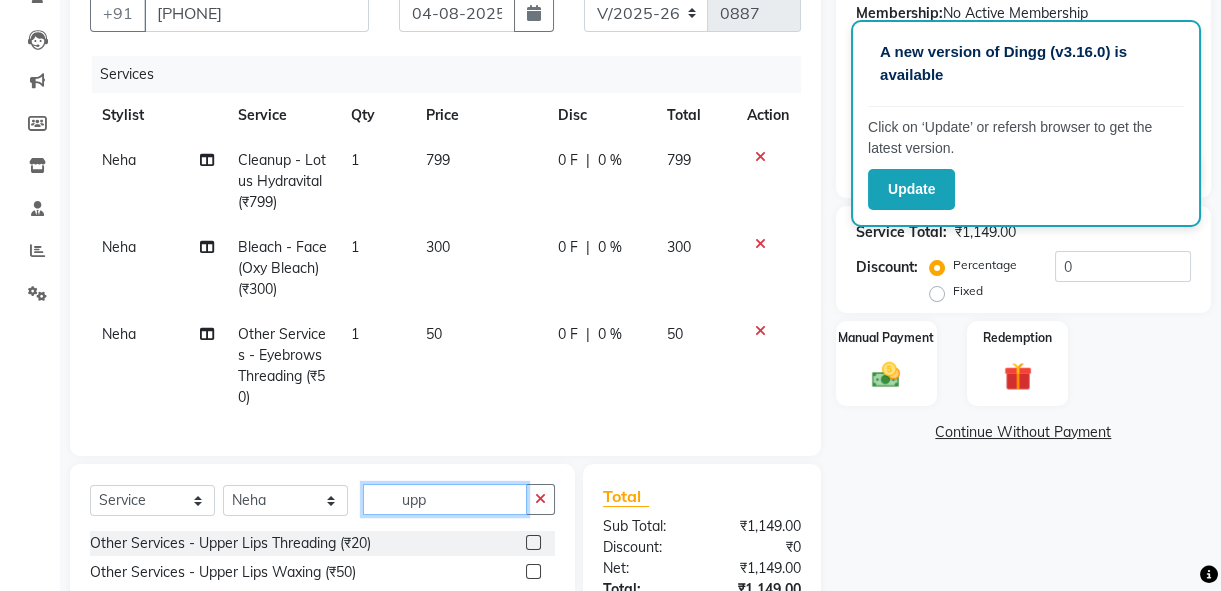 type on "upp" 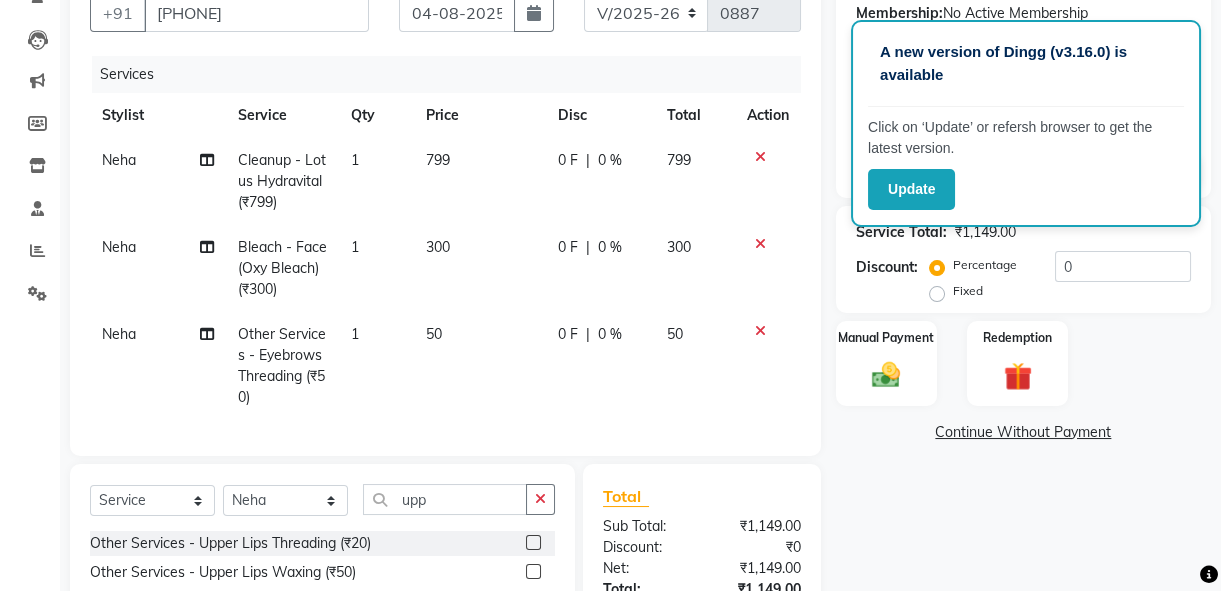 click 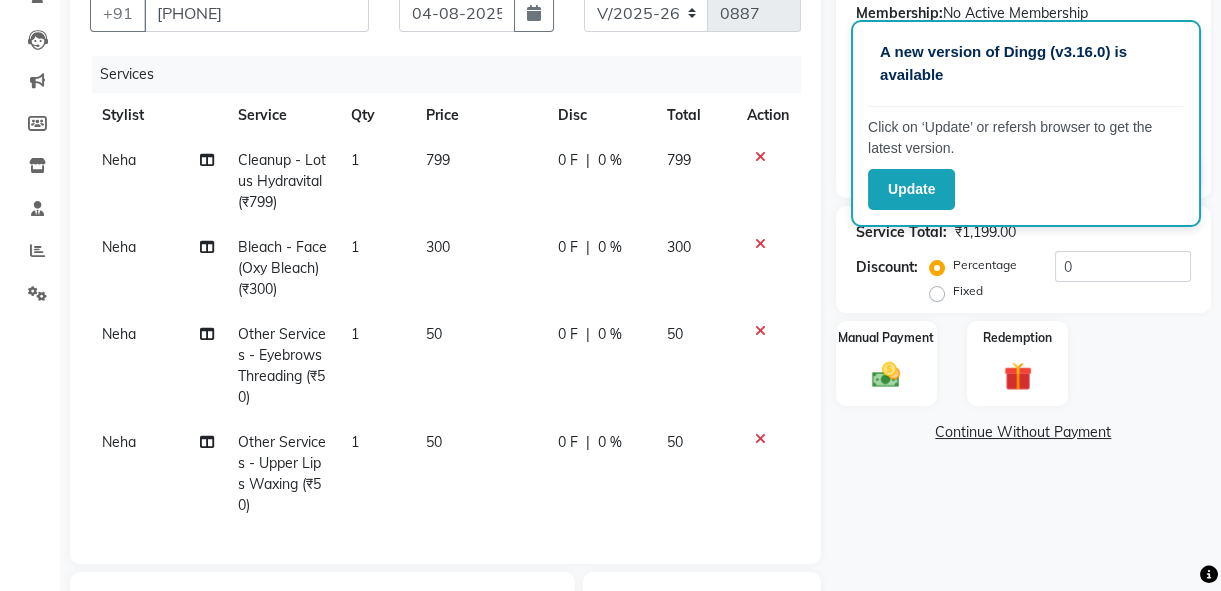 checkbox on "false" 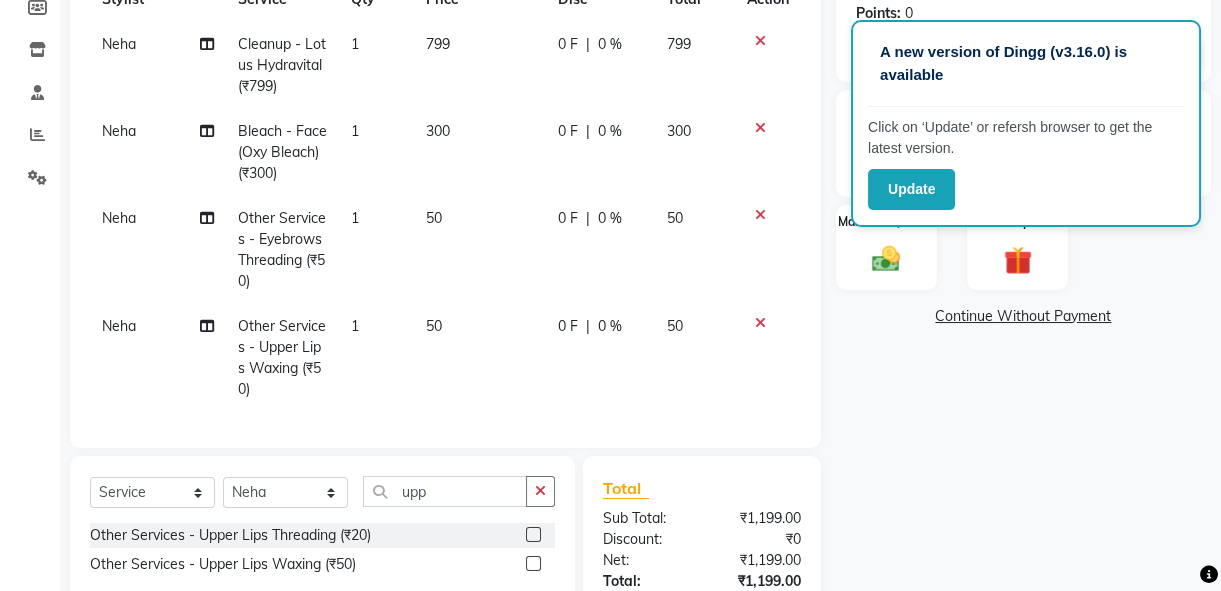 scroll, scrollTop: 465, scrollLeft: 0, axis: vertical 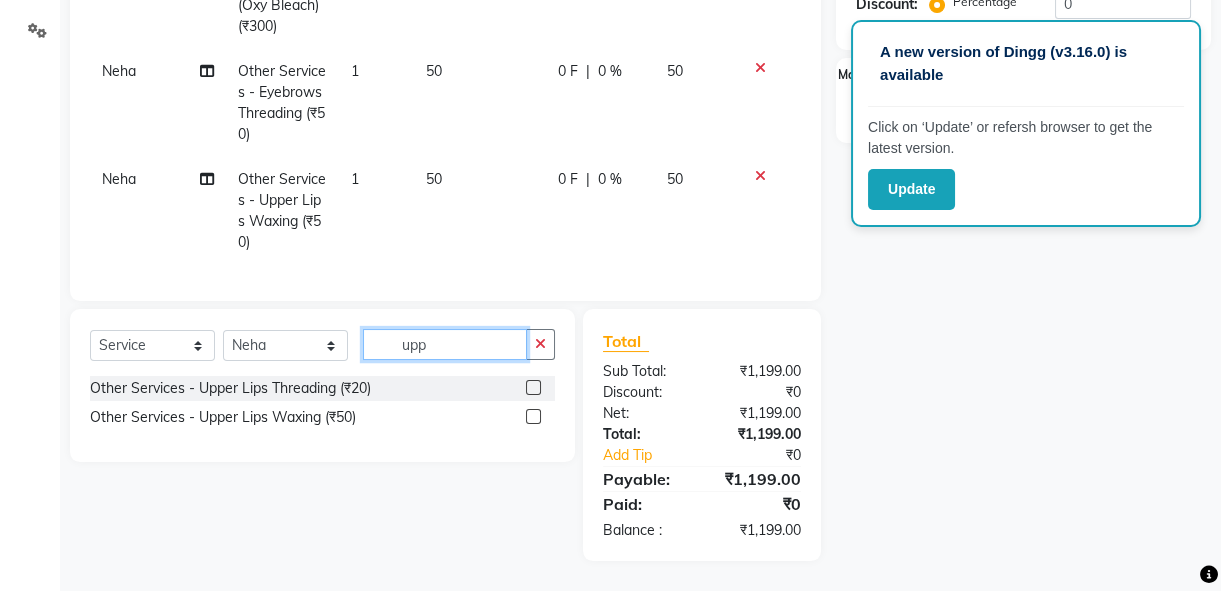 click on "upp" 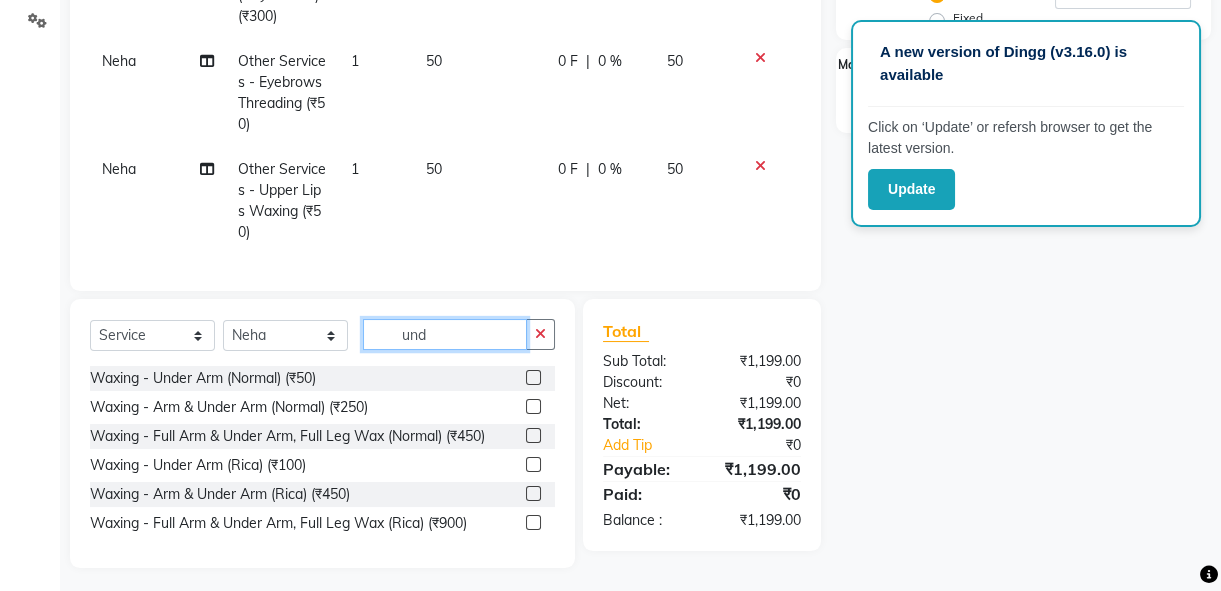 type on "und" 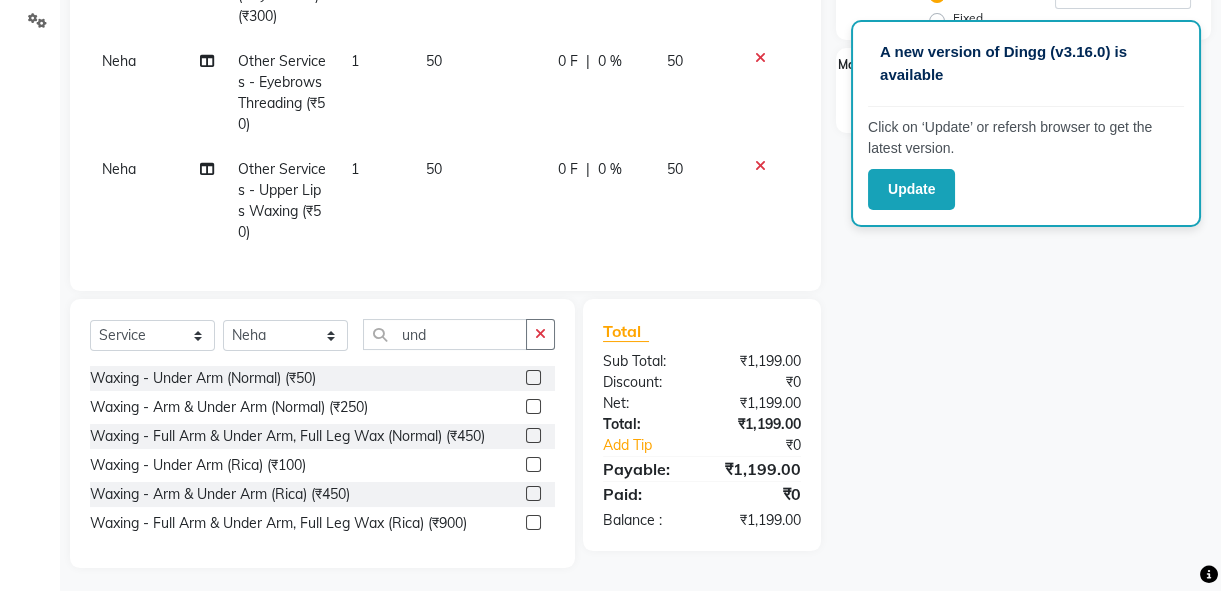 click 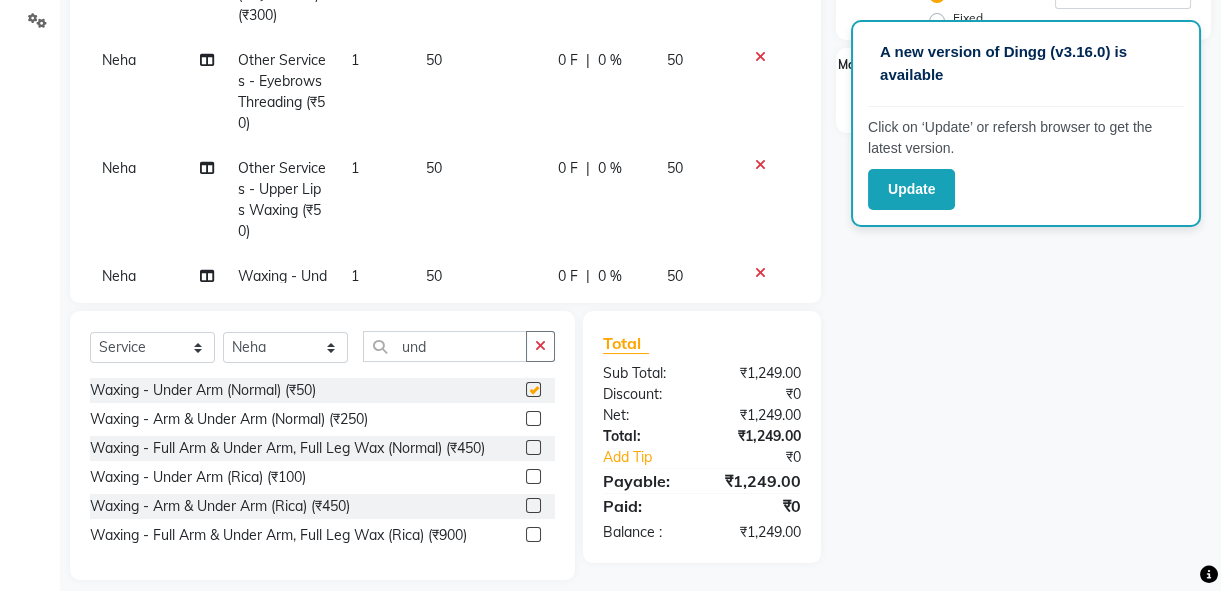 checkbox on "false" 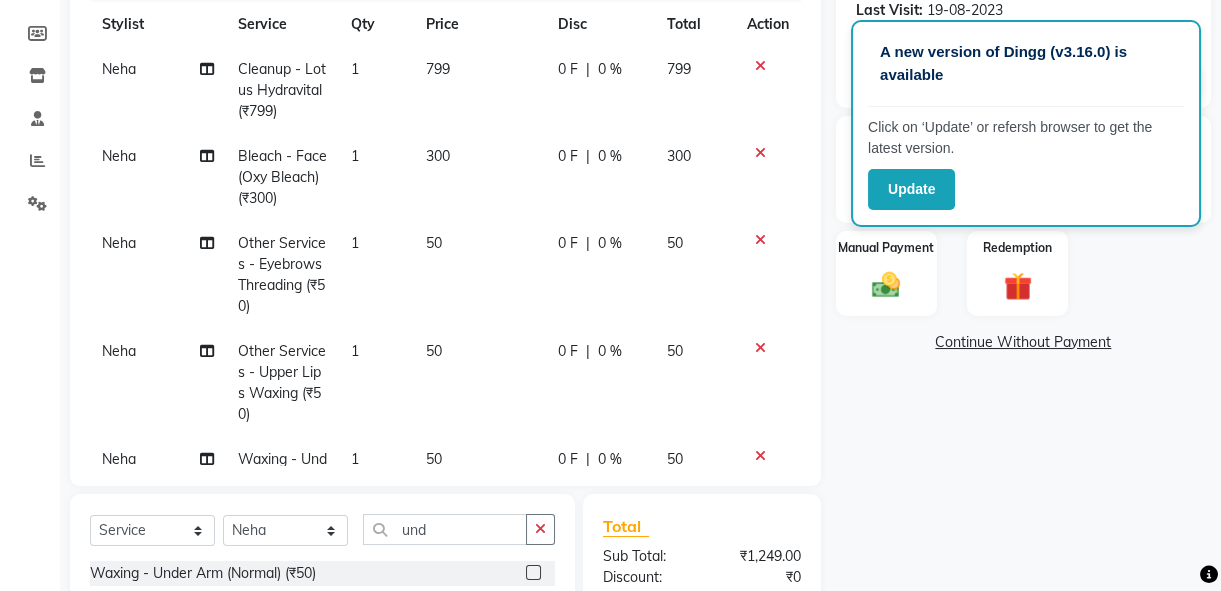 scroll, scrollTop: 283, scrollLeft: 0, axis: vertical 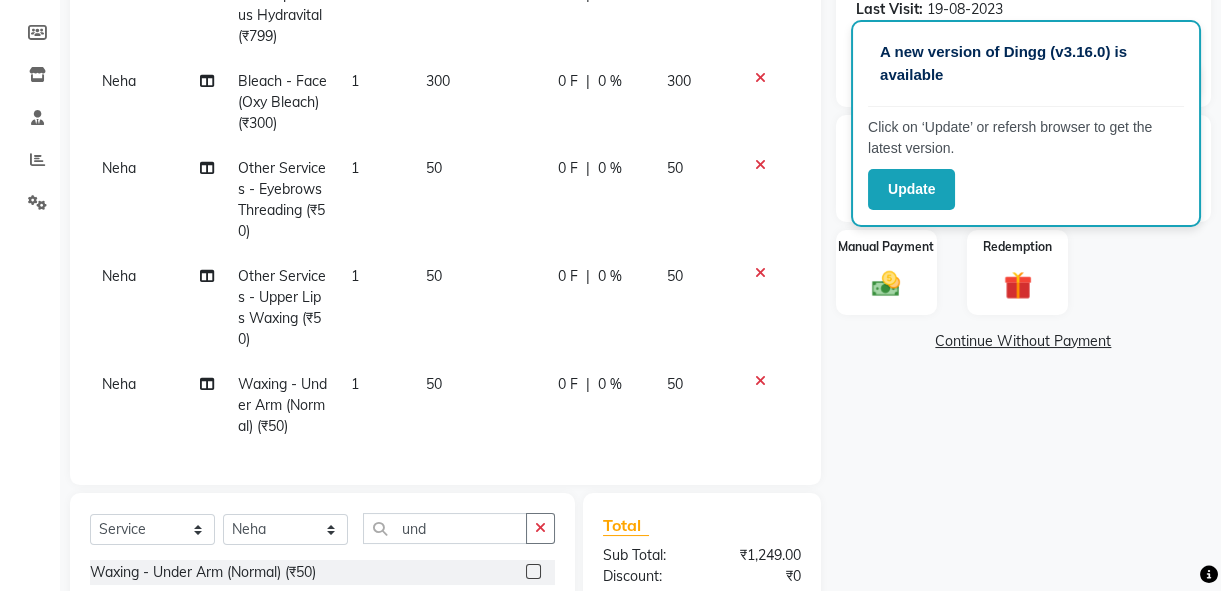 click 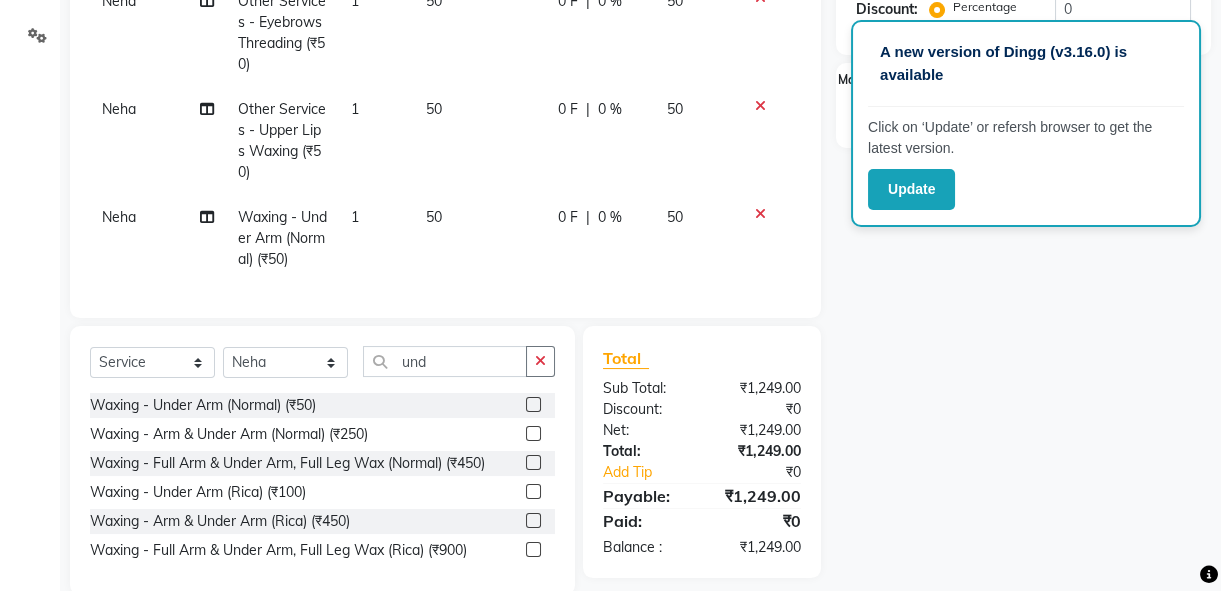 scroll, scrollTop: 465, scrollLeft: 0, axis: vertical 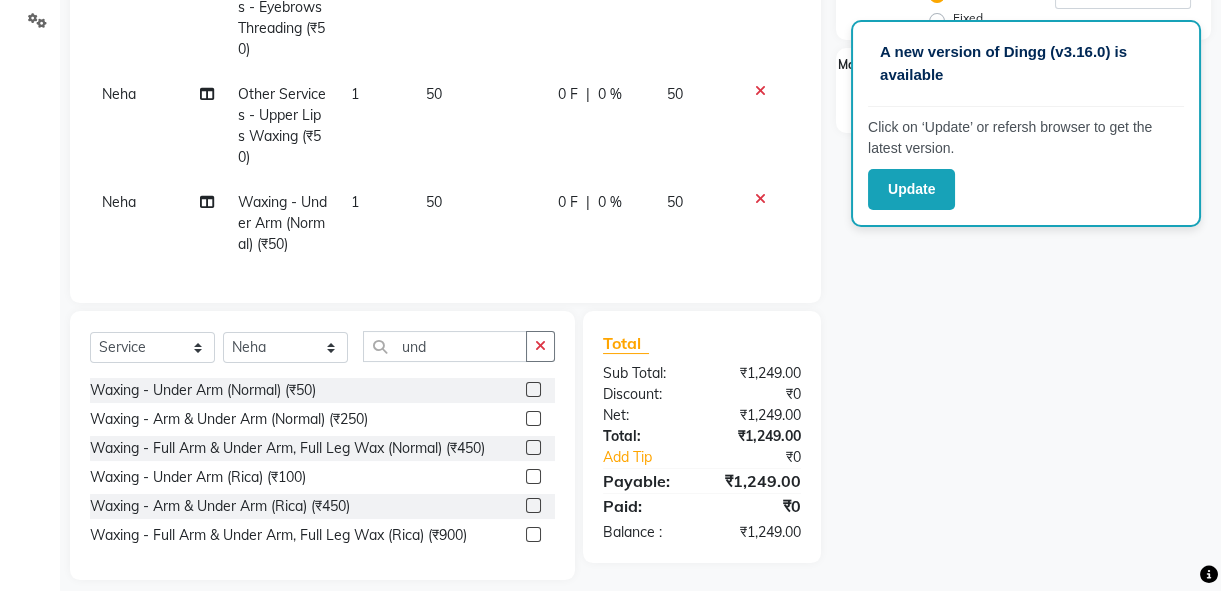 click 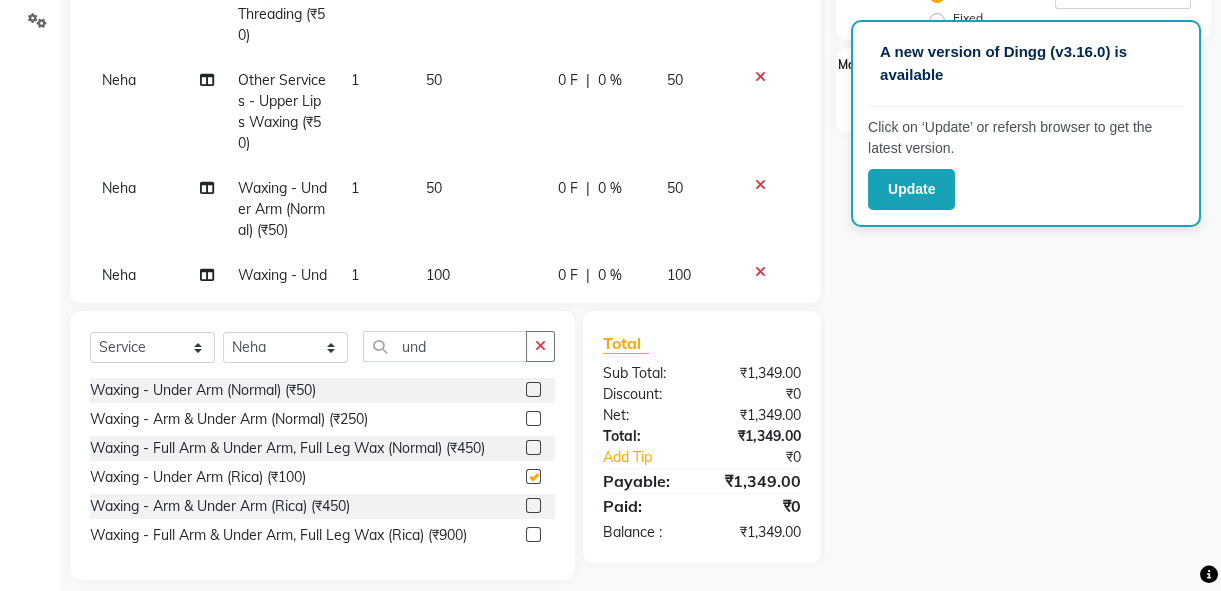 checkbox on "false" 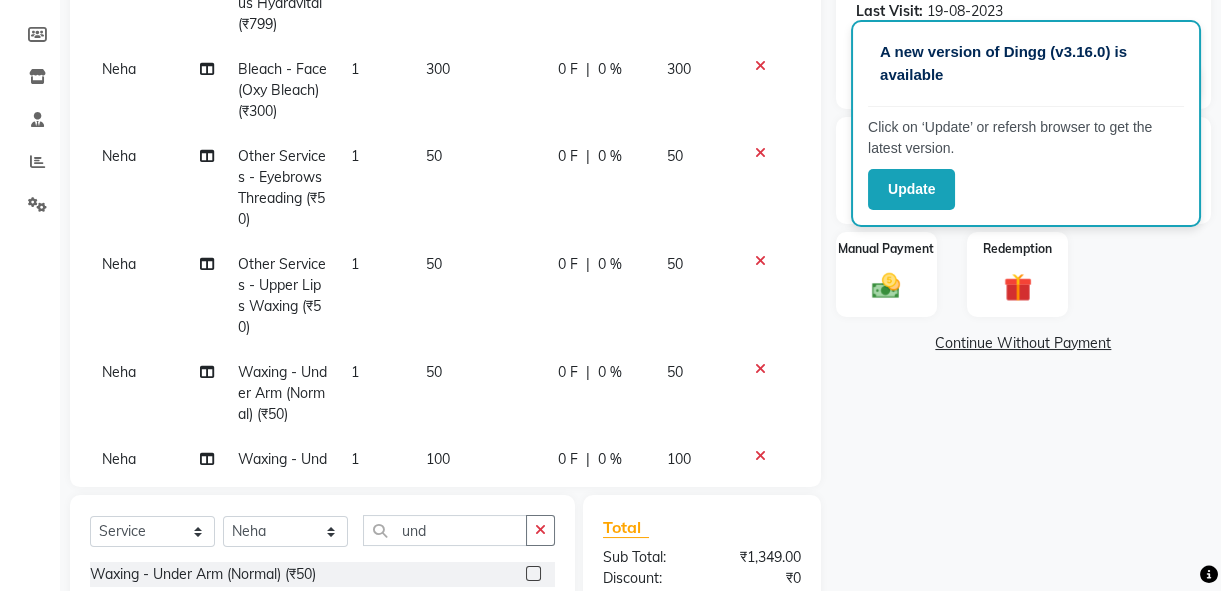 scroll, scrollTop: 283, scrollLeft: 0, axis: vertical 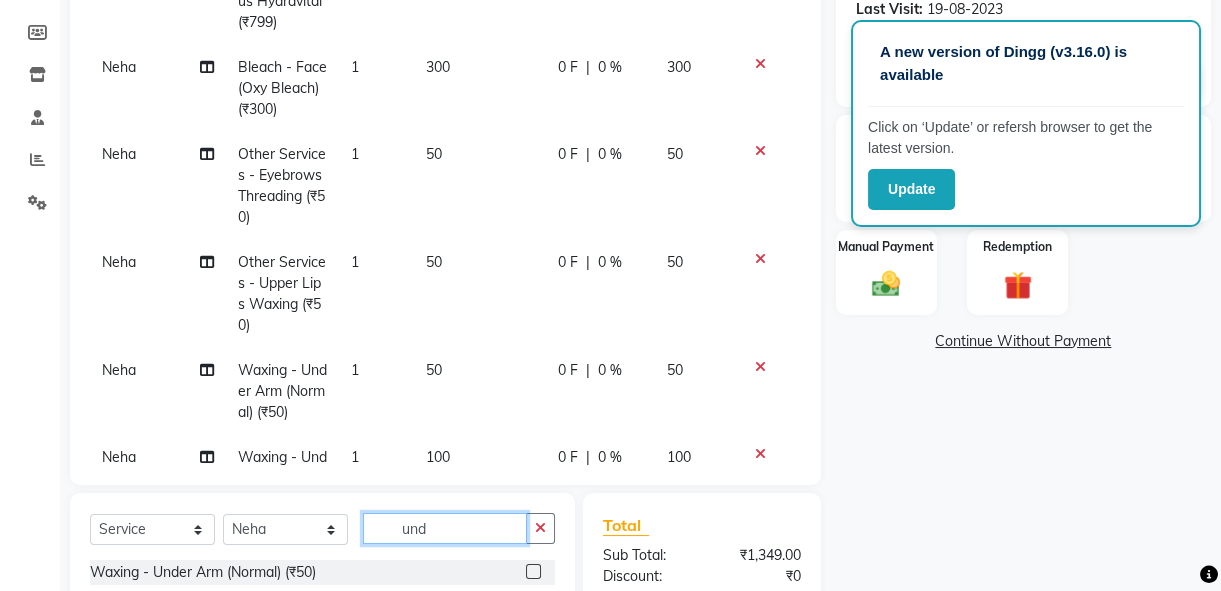 click on "und" 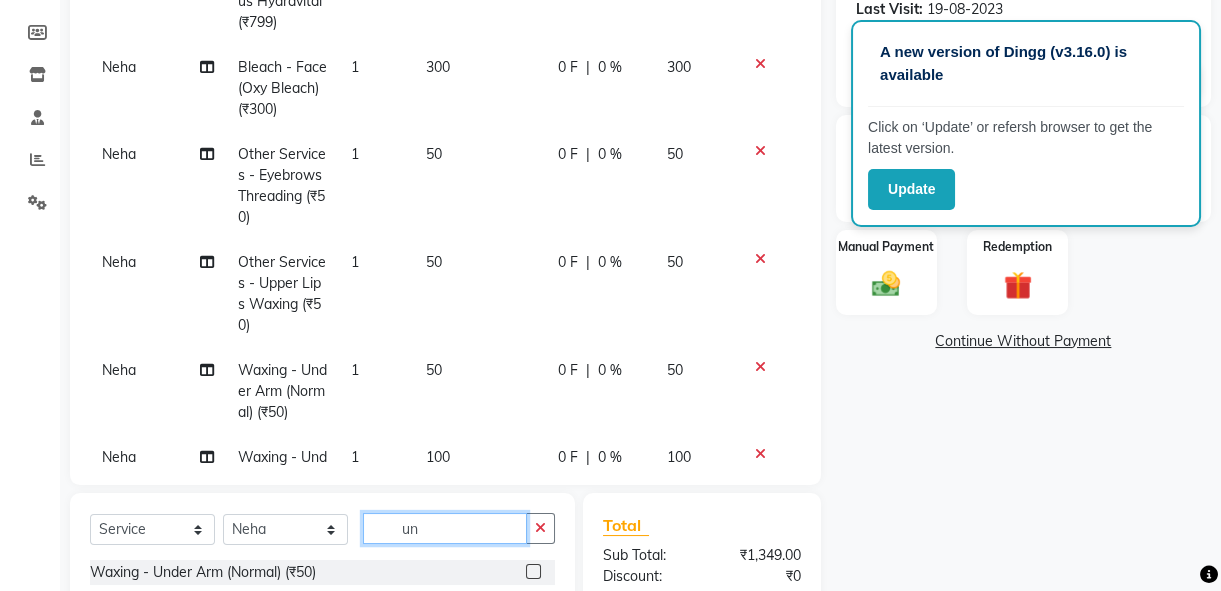 type on "u" 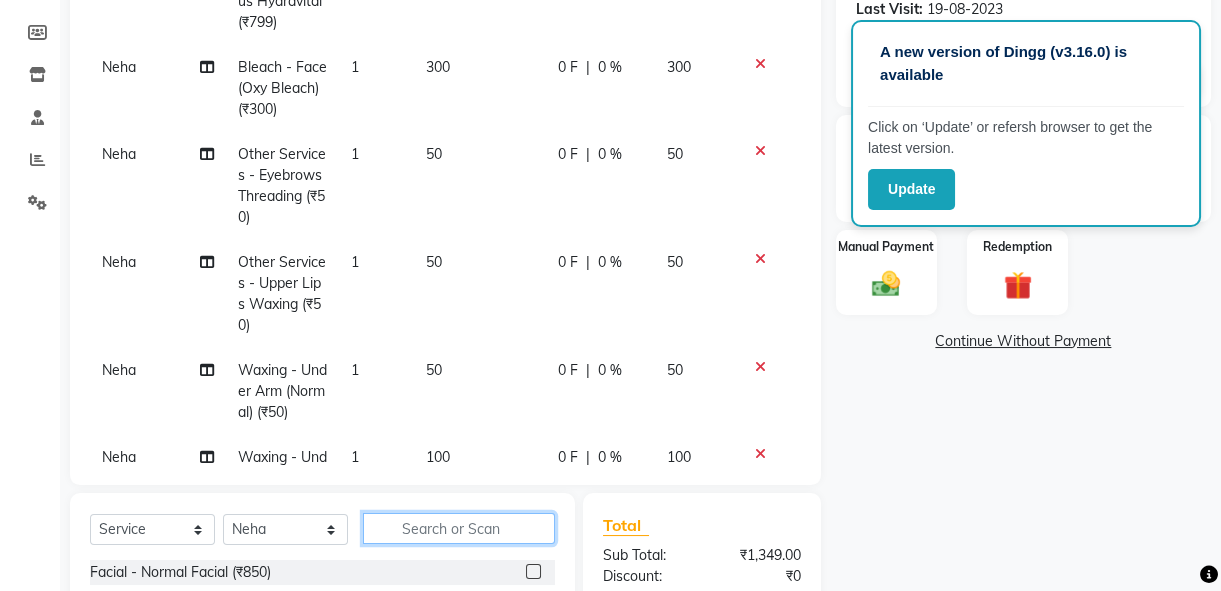 type 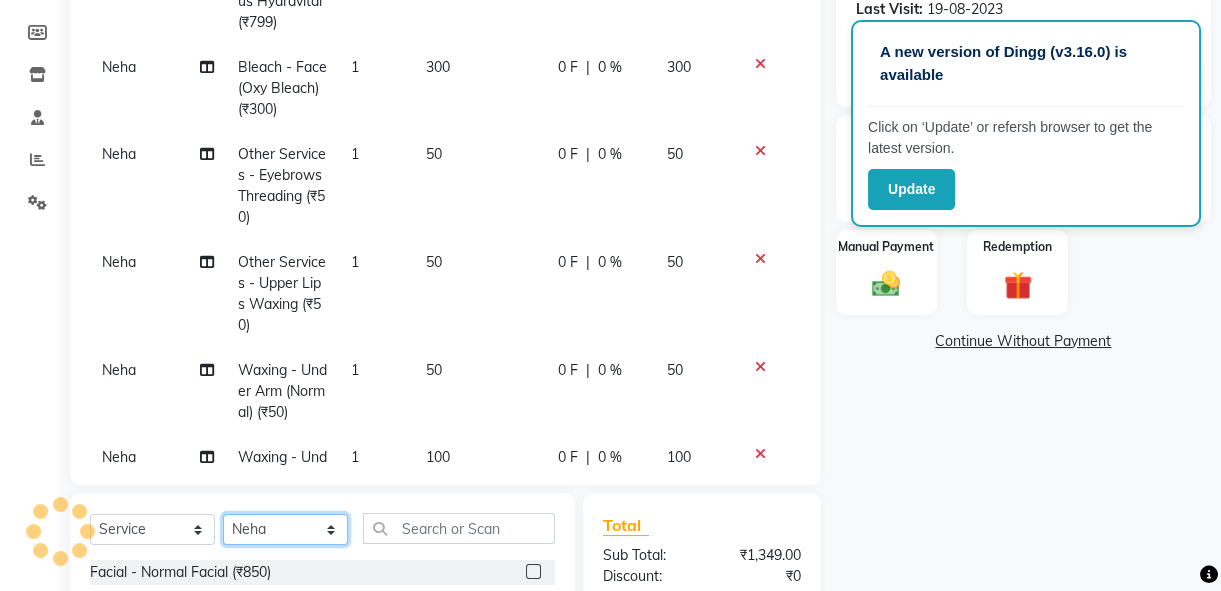 click on "Client [NAME] (Hair Dresser) [NAME] [NAME] [NAME] [NAME]" 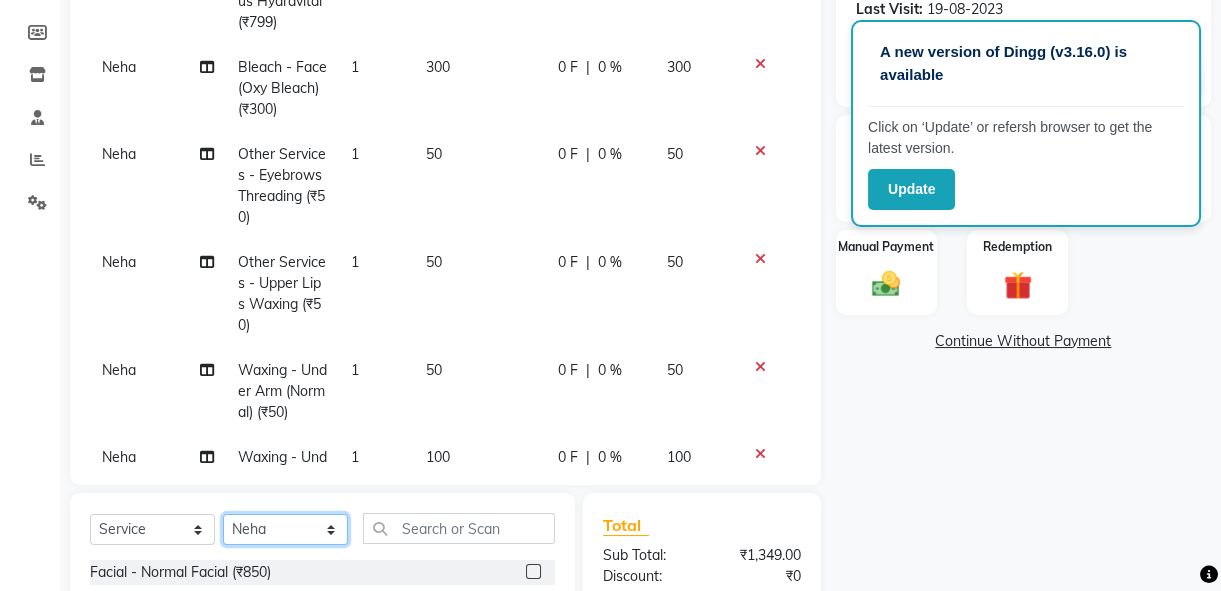 select on "[NUMBER]" 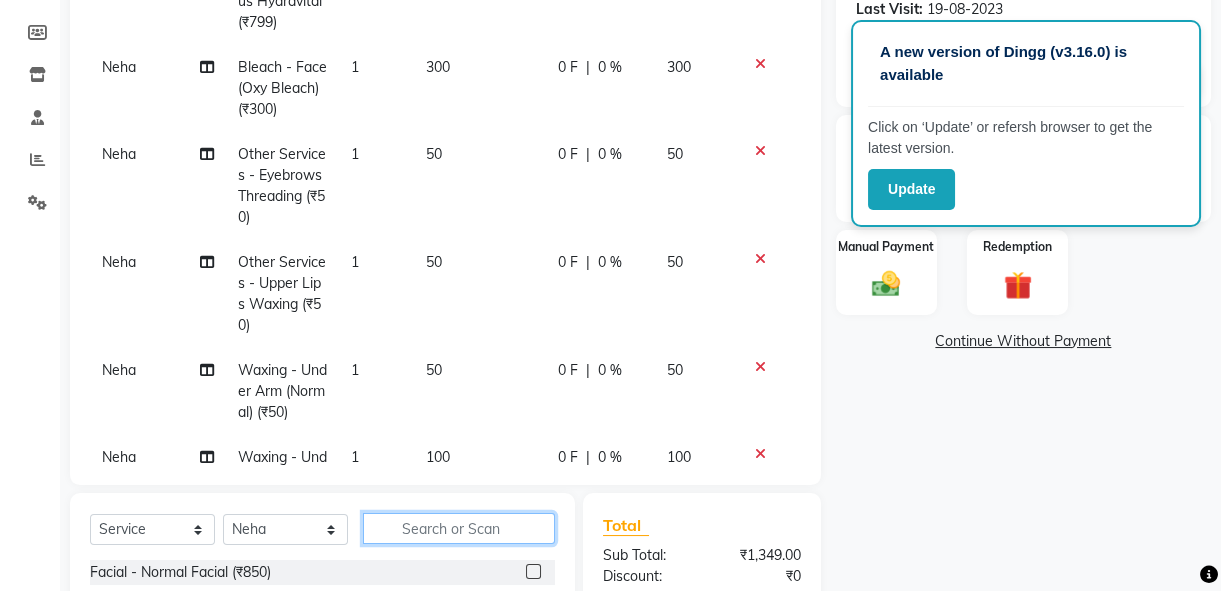 click 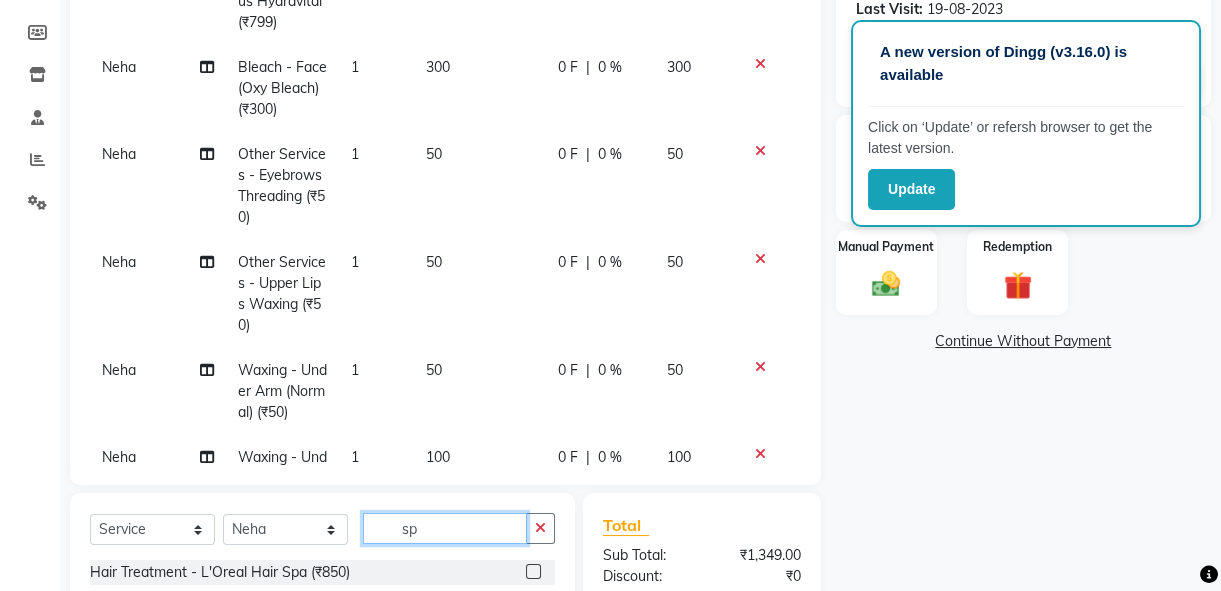 type on "s" 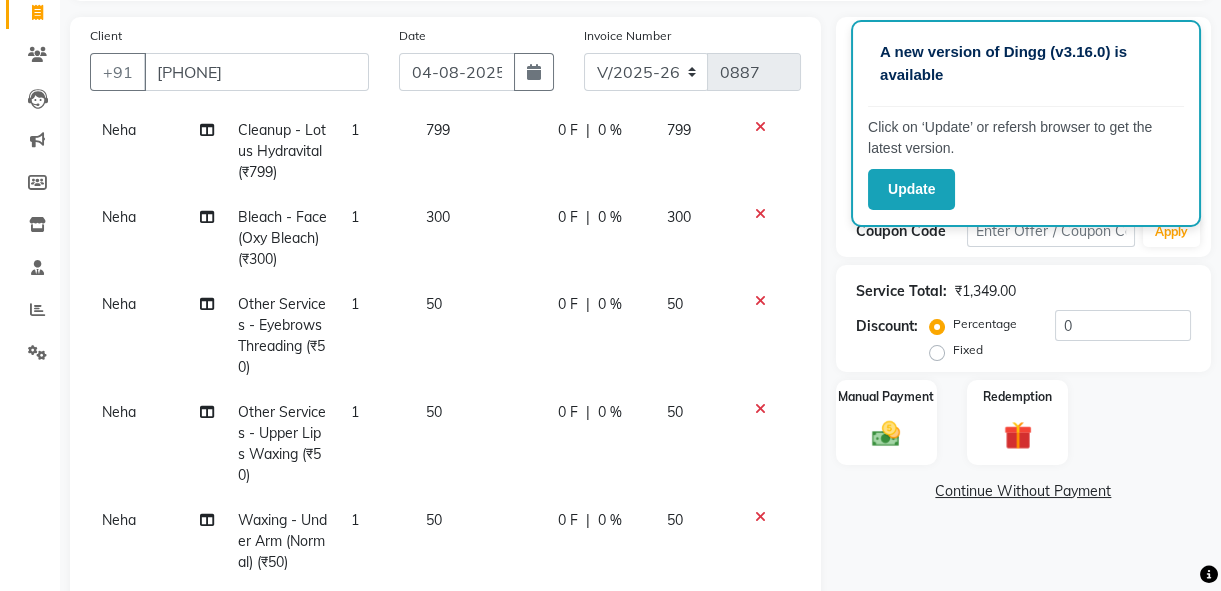 scroll, scrollTop: 101, scrollLeft: 0, axis: vertical 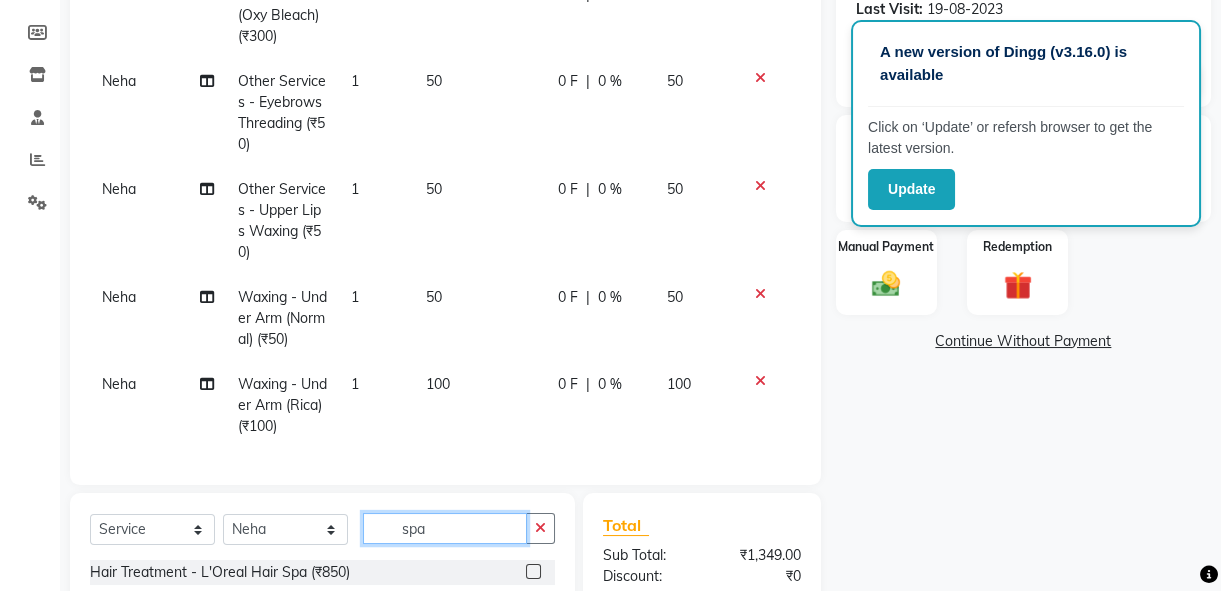 type on "spa" 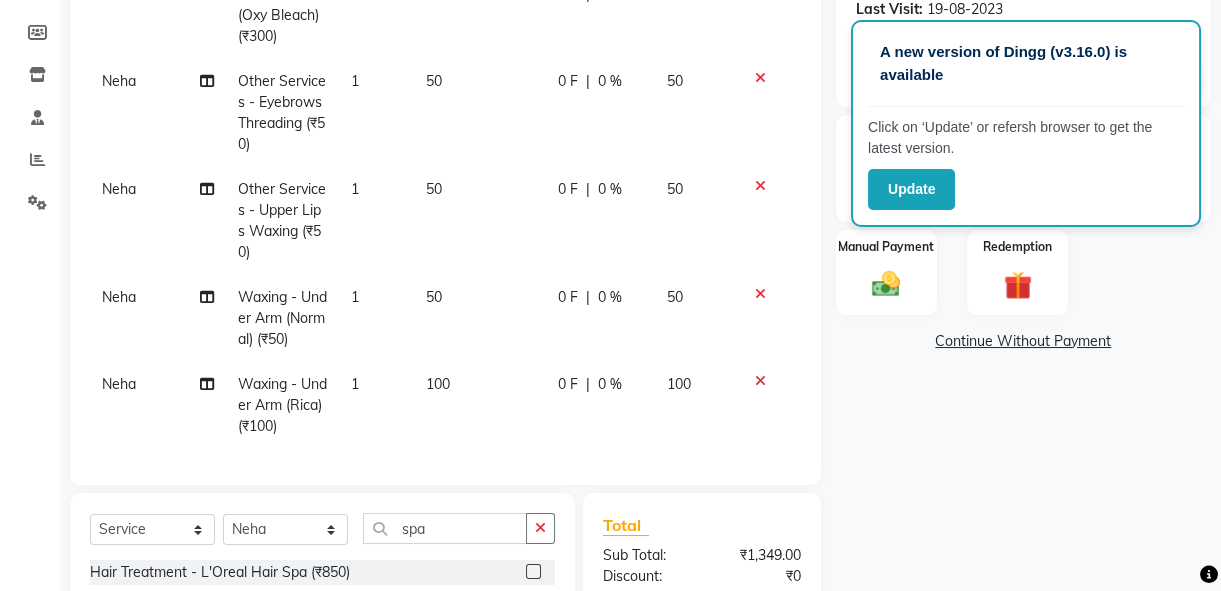 click 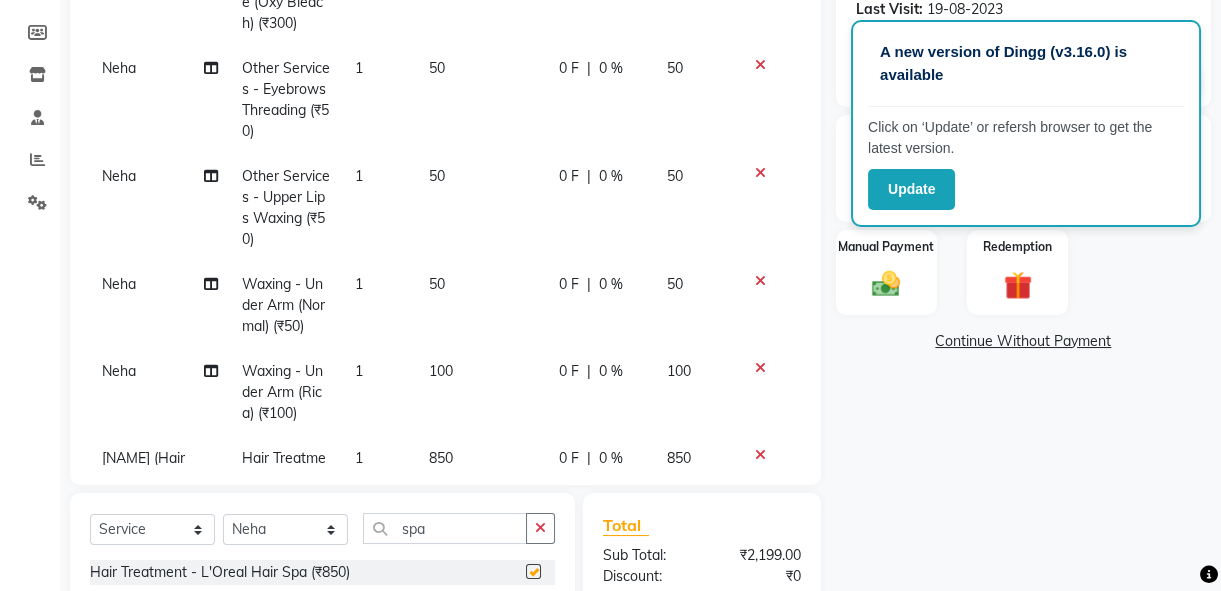checkbox on "false" 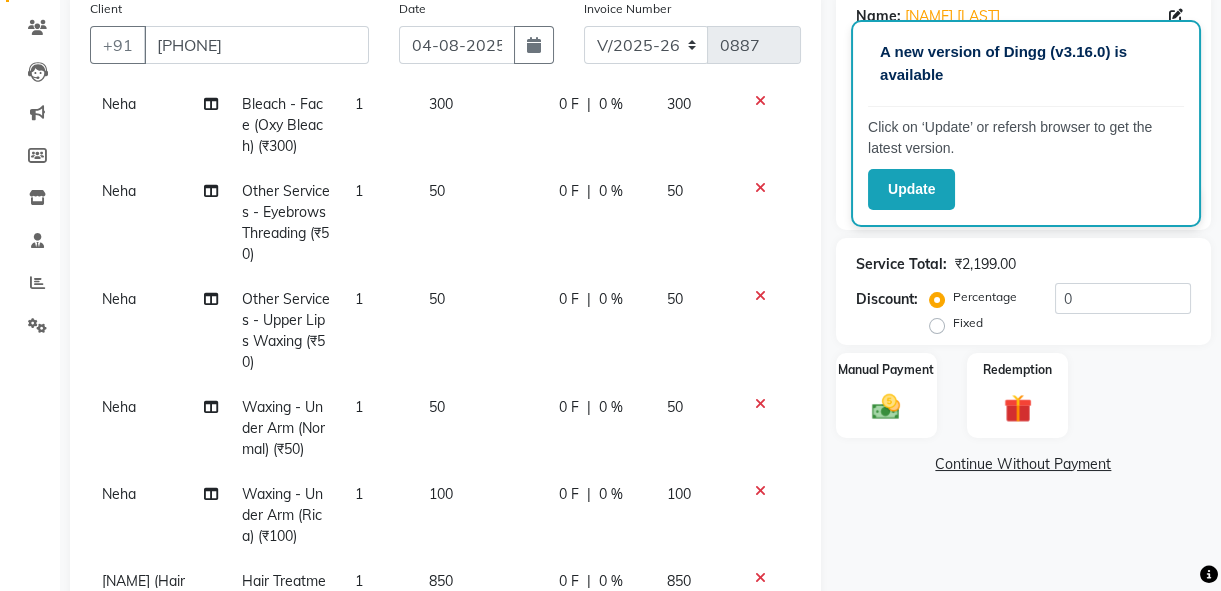 scroll, scrollTop: 192, scrollLeft: 0, axis: vertical 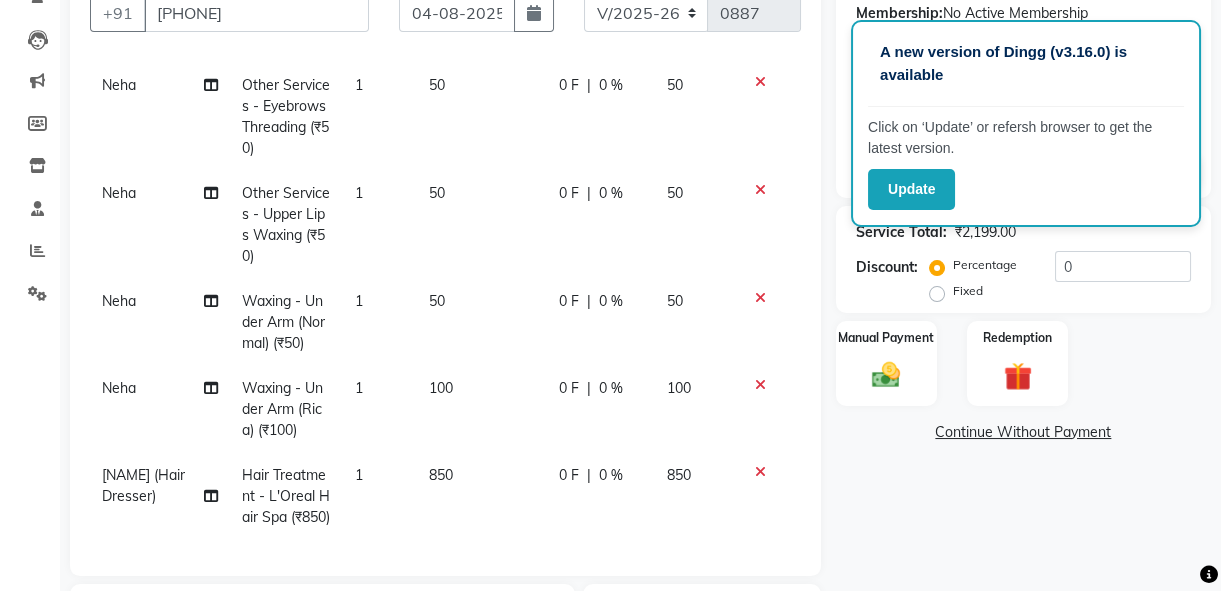 click on "850" 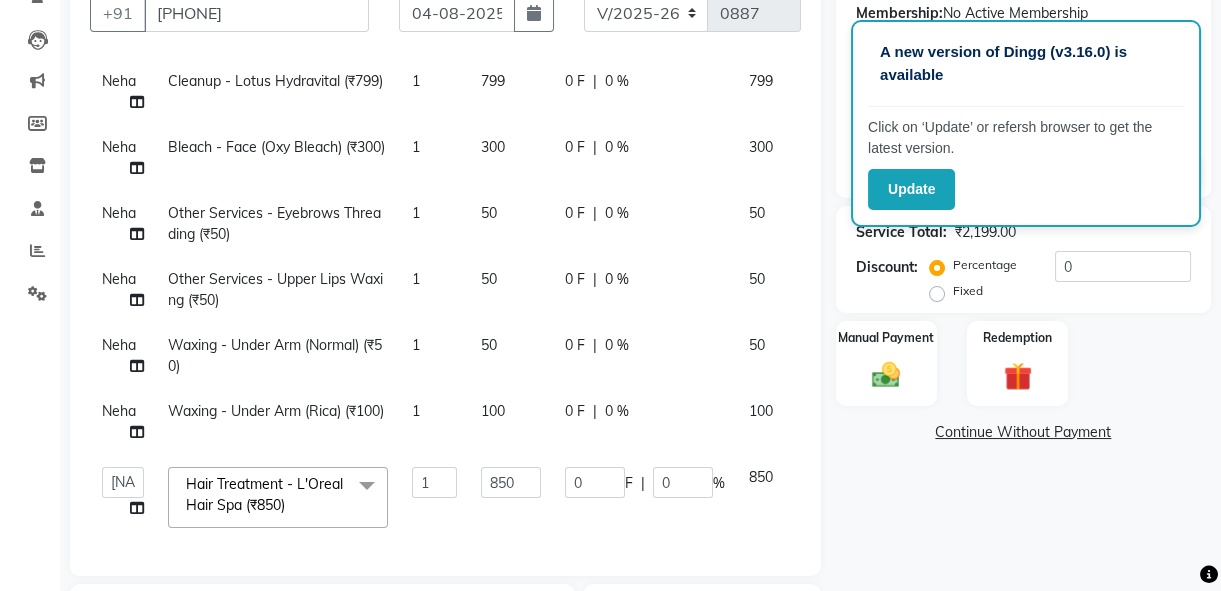 scroll, scrollTop: 91, scrollLeft: 0, axis: vertical 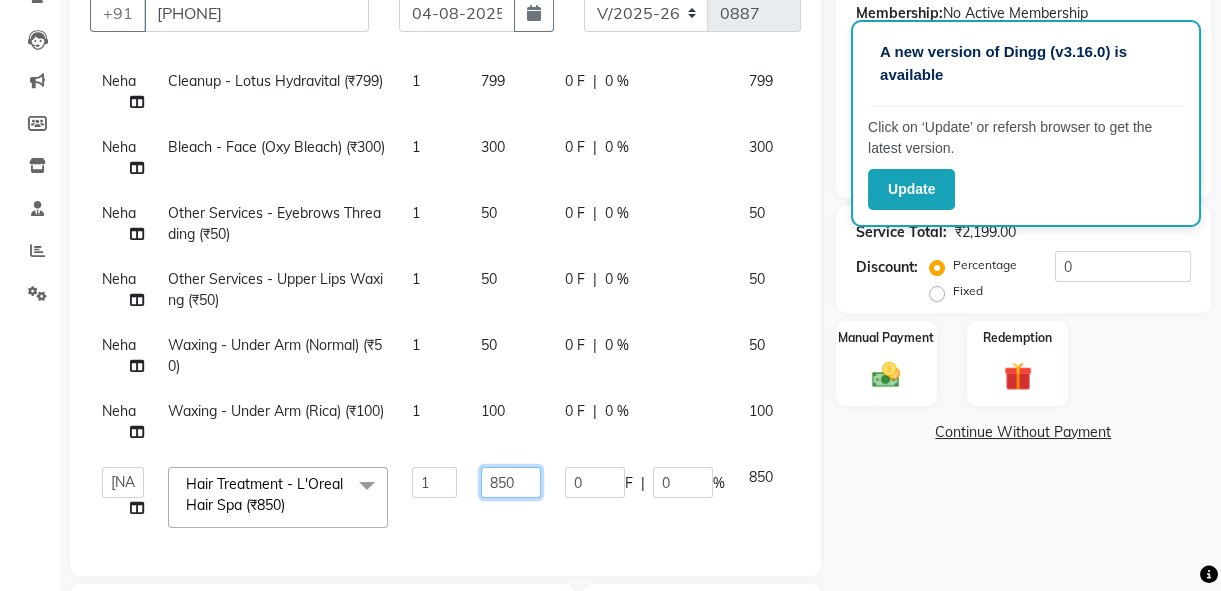 click on "850" 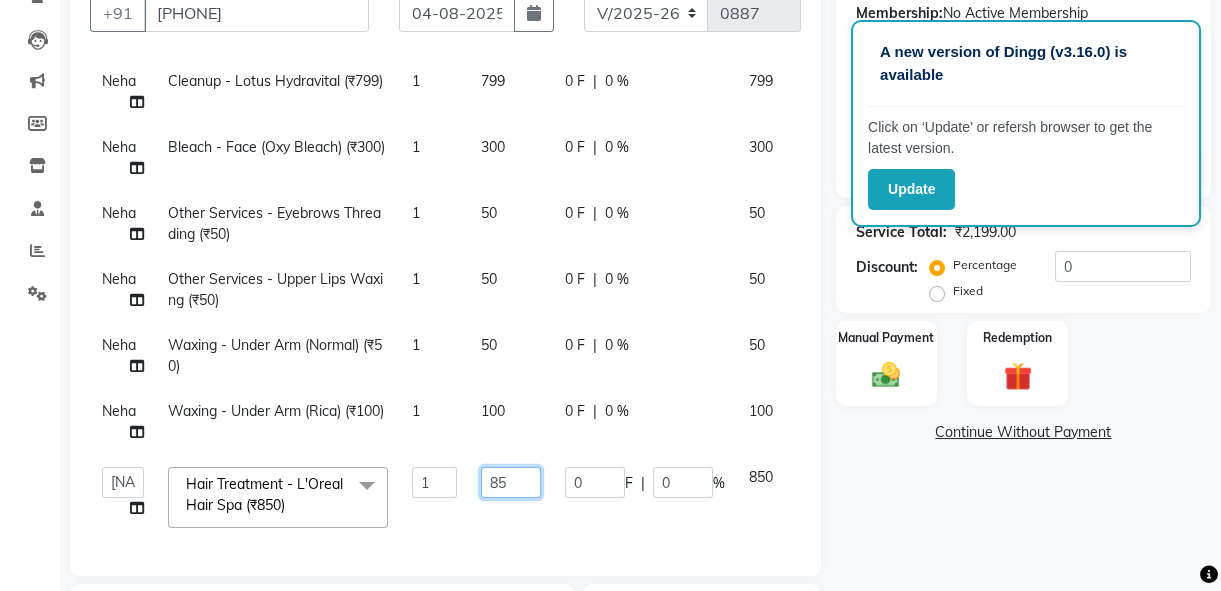 type on "8" 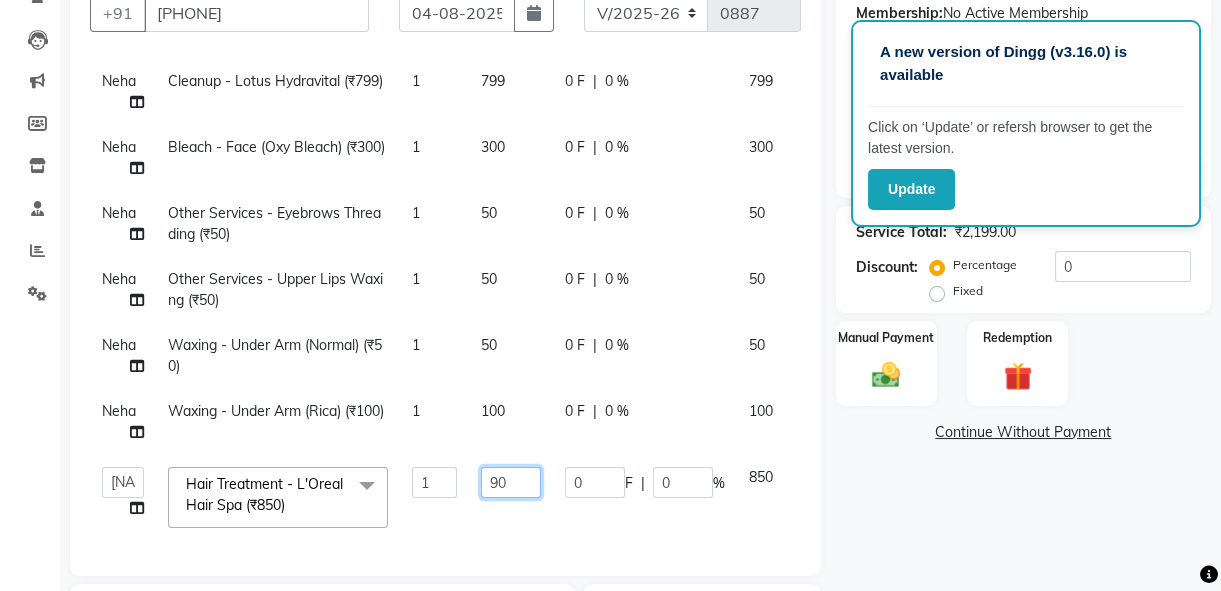 type on "900" 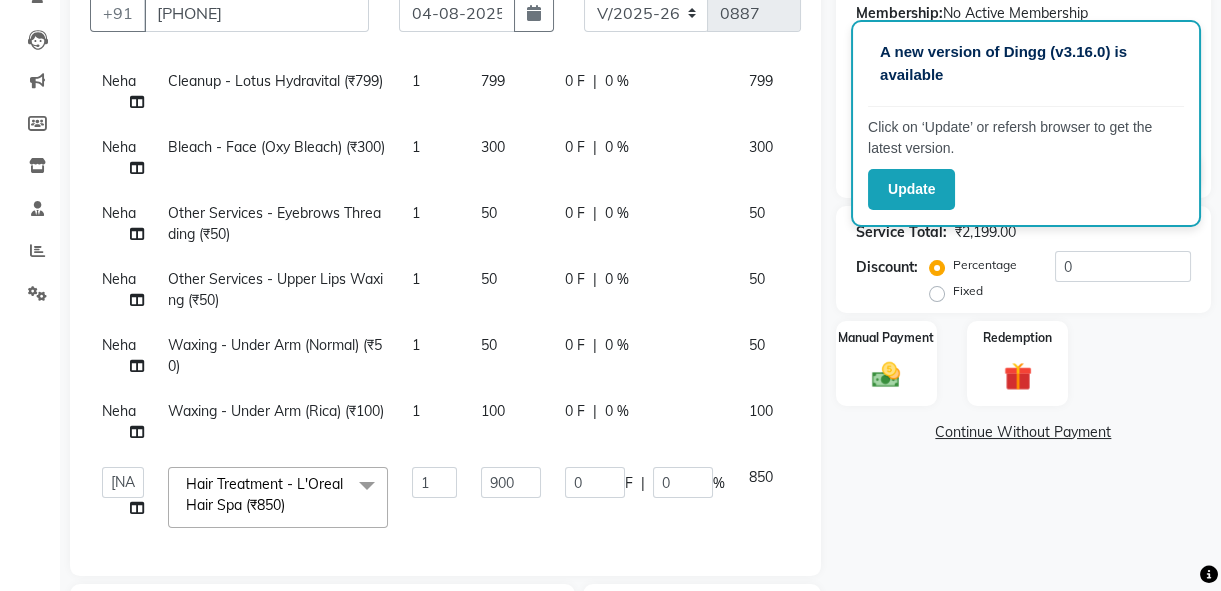 click on "[NAME] Cleanup - Lotus Hydravital (₹799) 1 799 0 F | 0 % 799 [NAME] Bleach - Face (Oxy Bleach) (₹300) 1 300 0 F | 0 % 300 [NAME] Other Services - Eyebrows Threading (₹50) 1 50 0 F | 0 % 50 [NAME] Other Services - Upper Lips Waxing (₹50) 1 50 0 F | 0 % 50 [NAME] Waxing - Under Arm (Normal) (₹50) 1 50 0 F | 0 % 50 [NAME] Waxing - Under Arm (Rica) (₹100) 1 100 0 F | 0 % 100 [NAME] (Hair Dresser) [NAME] [NAME] [NAME] [NAME] Hair Treatment - L'Oreal Hair Spa (₹850) x Facial - Normal Facial (₹850) Facial - Papaya Facial (₹950) Facial - Gold Facial (₹950) Facial - Diamond Facial (₹1199) Facial - Anti Tan Facial (₹1050) Facial - Aroma Anti Acne (₹1399) Facial - Aroma Vit E Nourishment Facial (₹1399) Facial - Cheryl'S Facial By L'Oreal (₹1999) Facial - Raga Fairness (₹1799) Facial - Raga Anti Aging (₹1799) Facial - Lotus Hydravital (₹1199) Facial - Lotus Puravital (₹1199) Facial - Lotus Gold Sheen (₹2500) Facial - Lotus Four Layer (₹1699) Facial - O3 + (₹2200) 1 900 0" 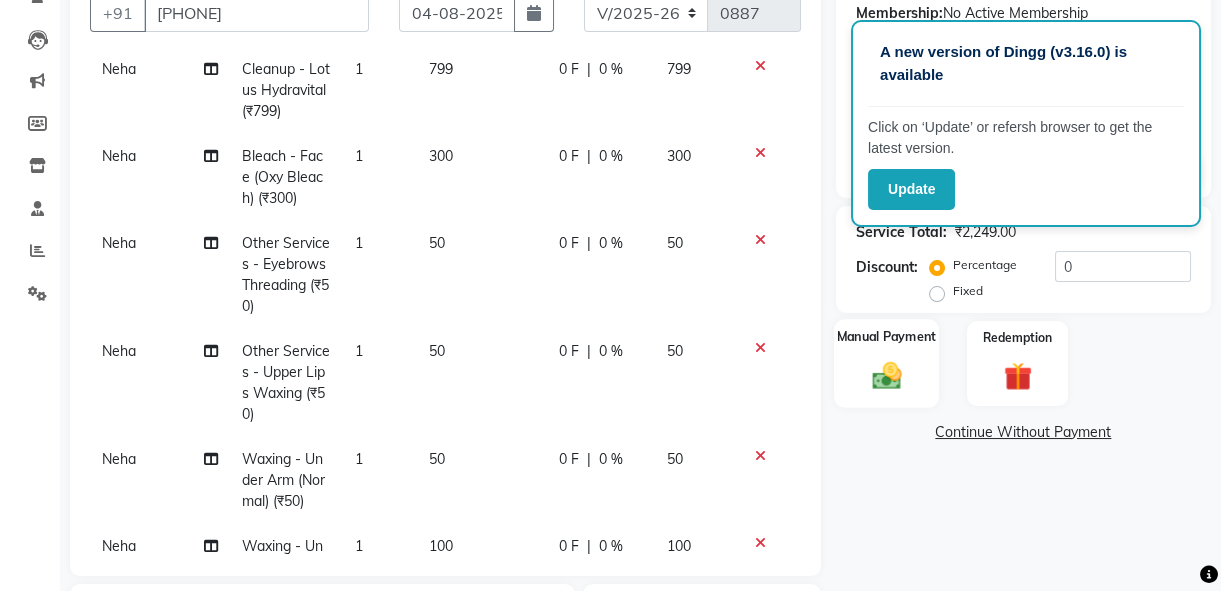 click on "Manual Payment" 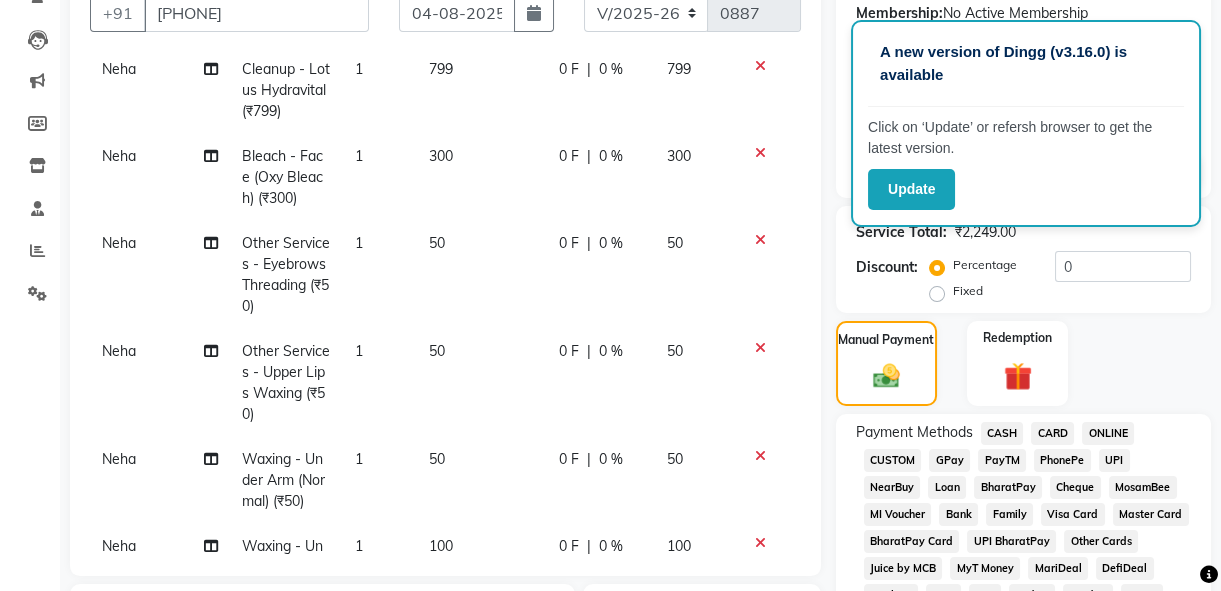 click on "CASH" 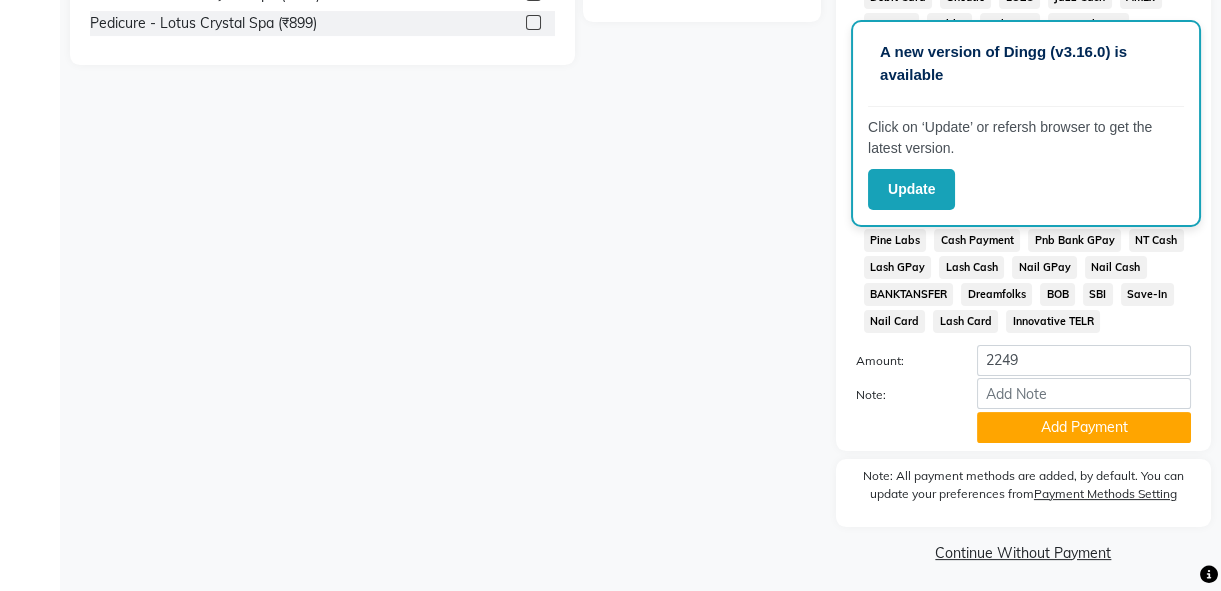 scroll, scrollTop: 1010, scrollLeft: 0, axis: vertical 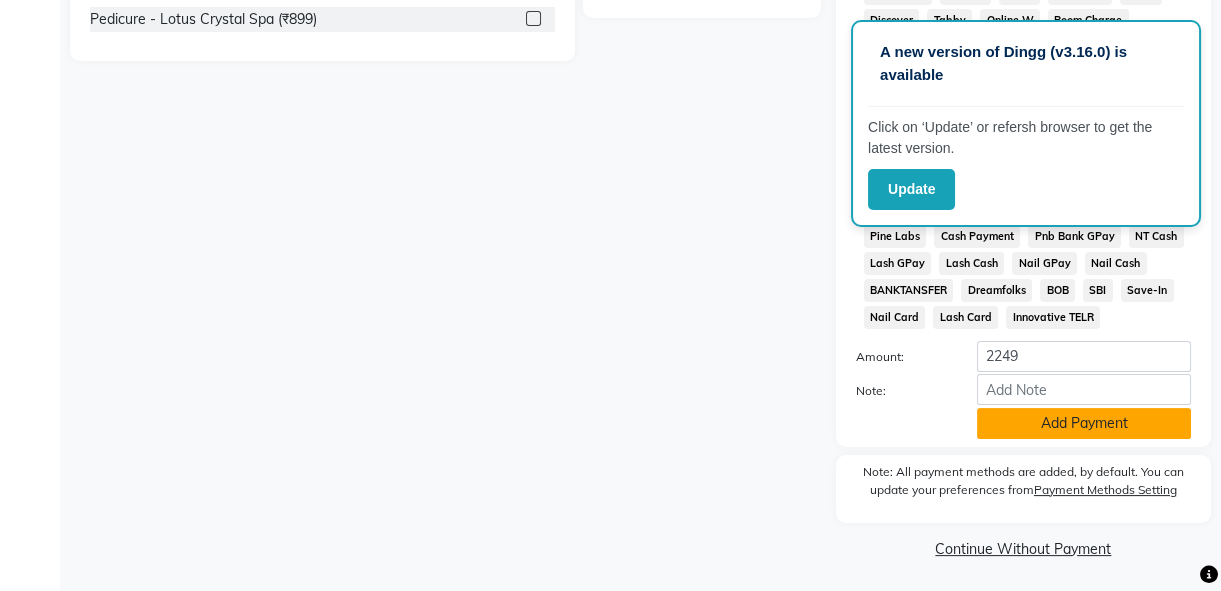 click on "Add Payment" 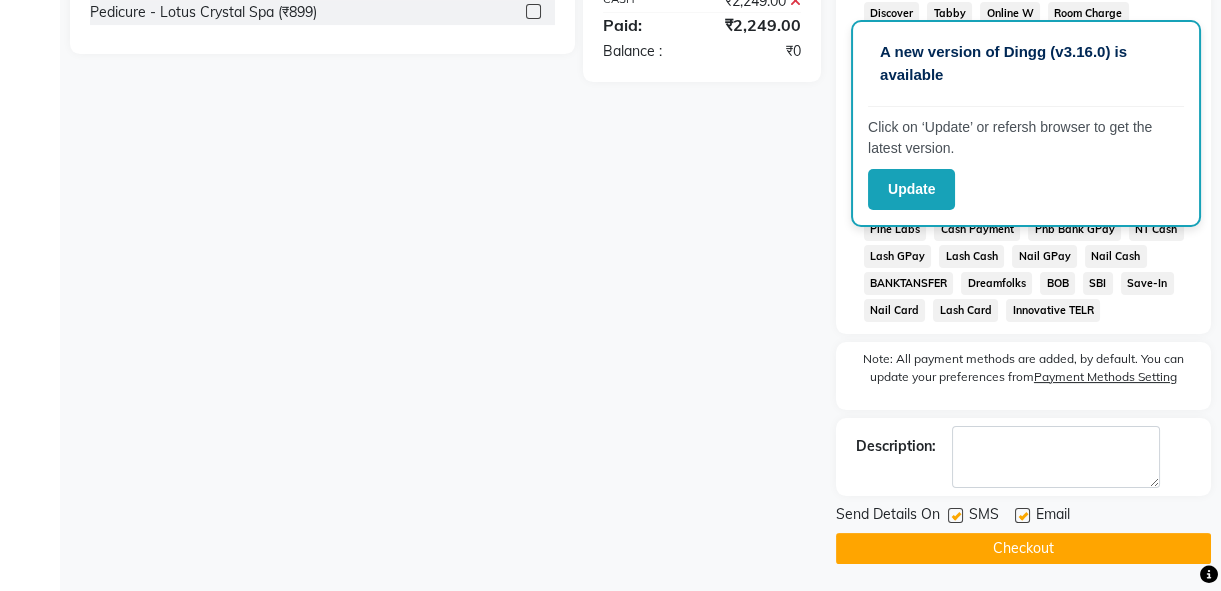 scroll, scrollTop: 1019, scrollLeft: 0, axis: vertical 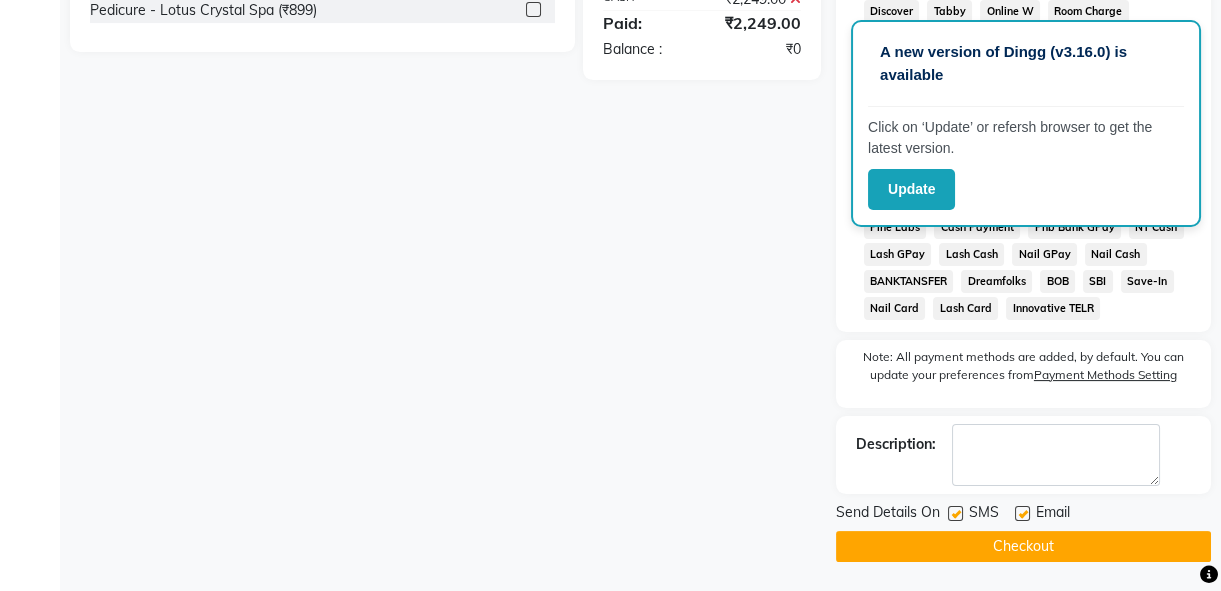 click on "Checkout" 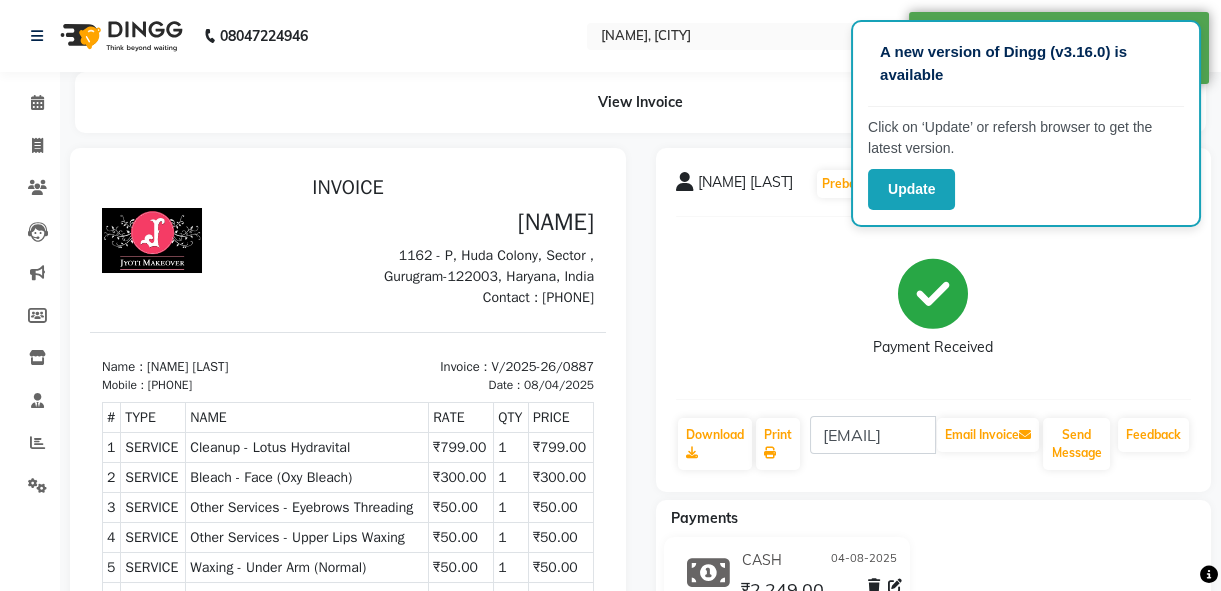 scroll, scrollTop: 0, scrollLeft: 0, axis: both 